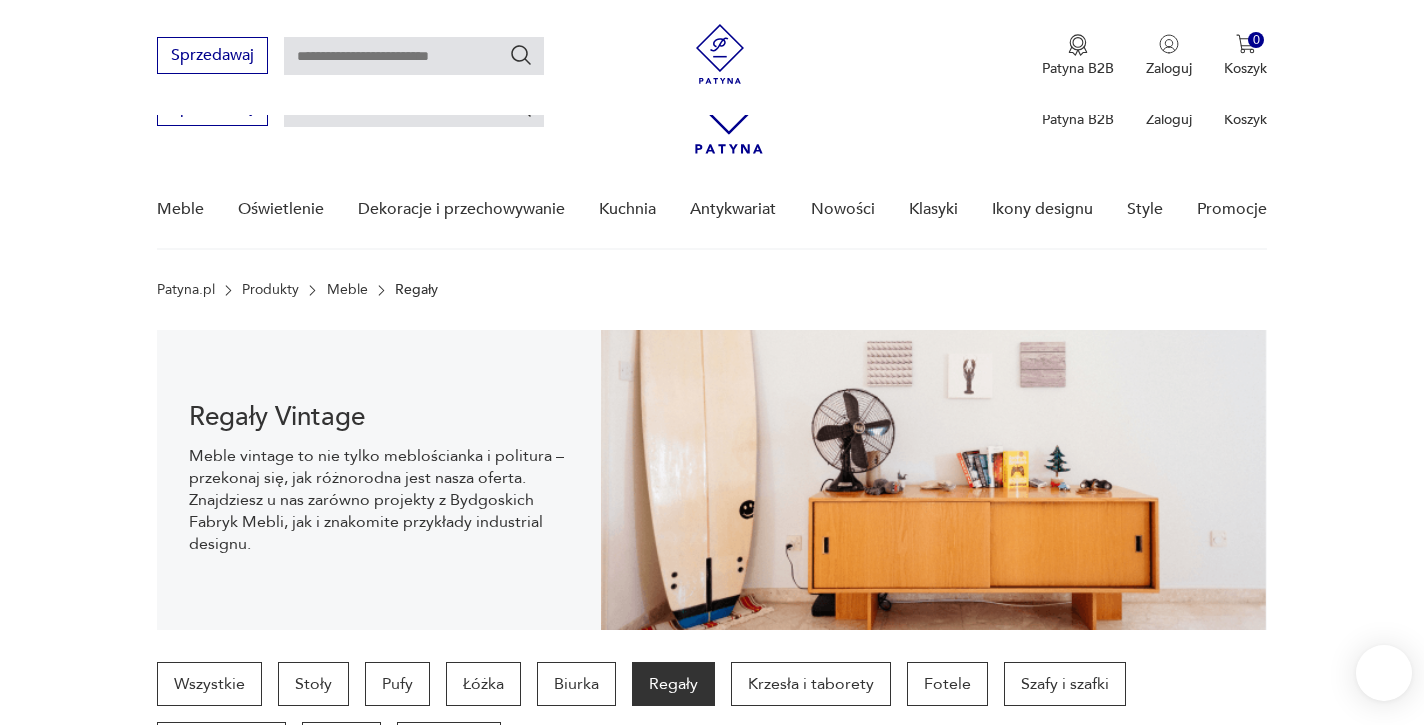 scroll, scrollTop: 542, scrollLeft: 0, axis: vertical 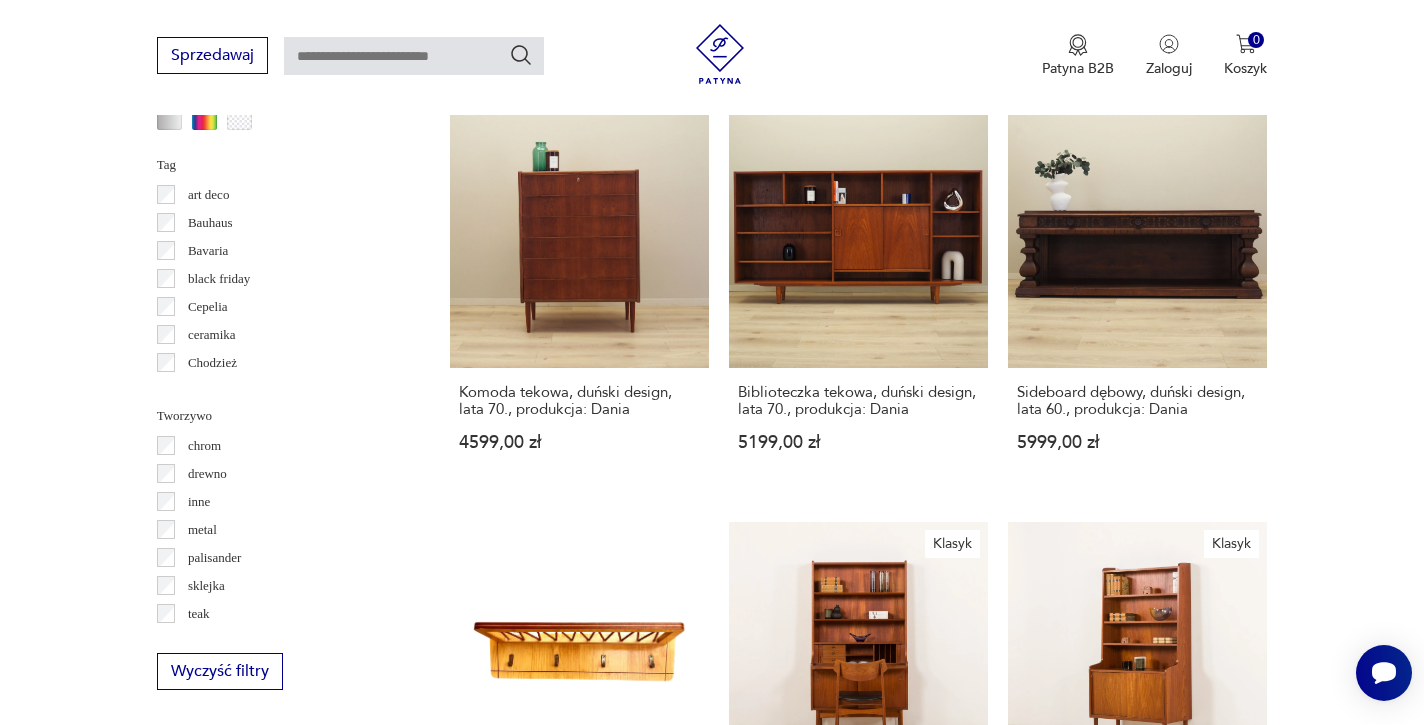 click on "3" at bounding box center [897, 1490] 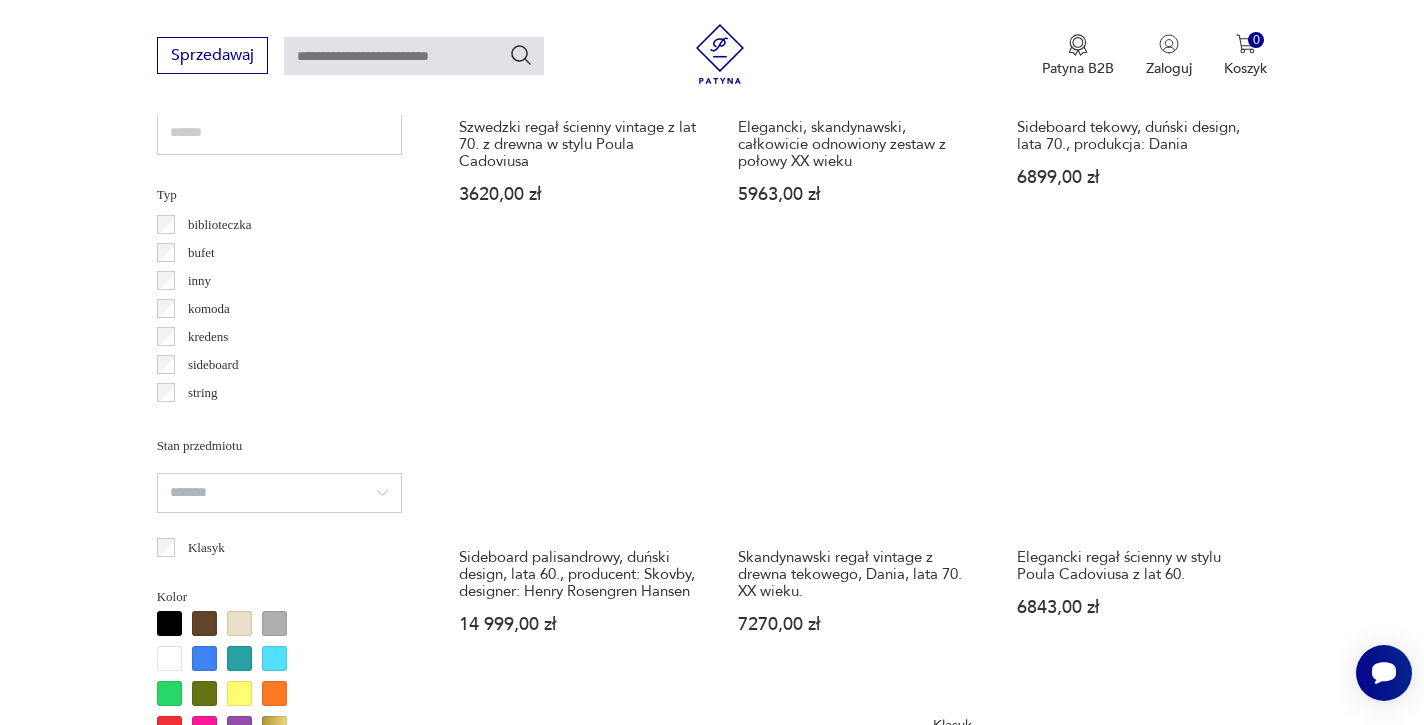 scroll, scrollTop: 1466, scrollLeft: 0, axis: vertical 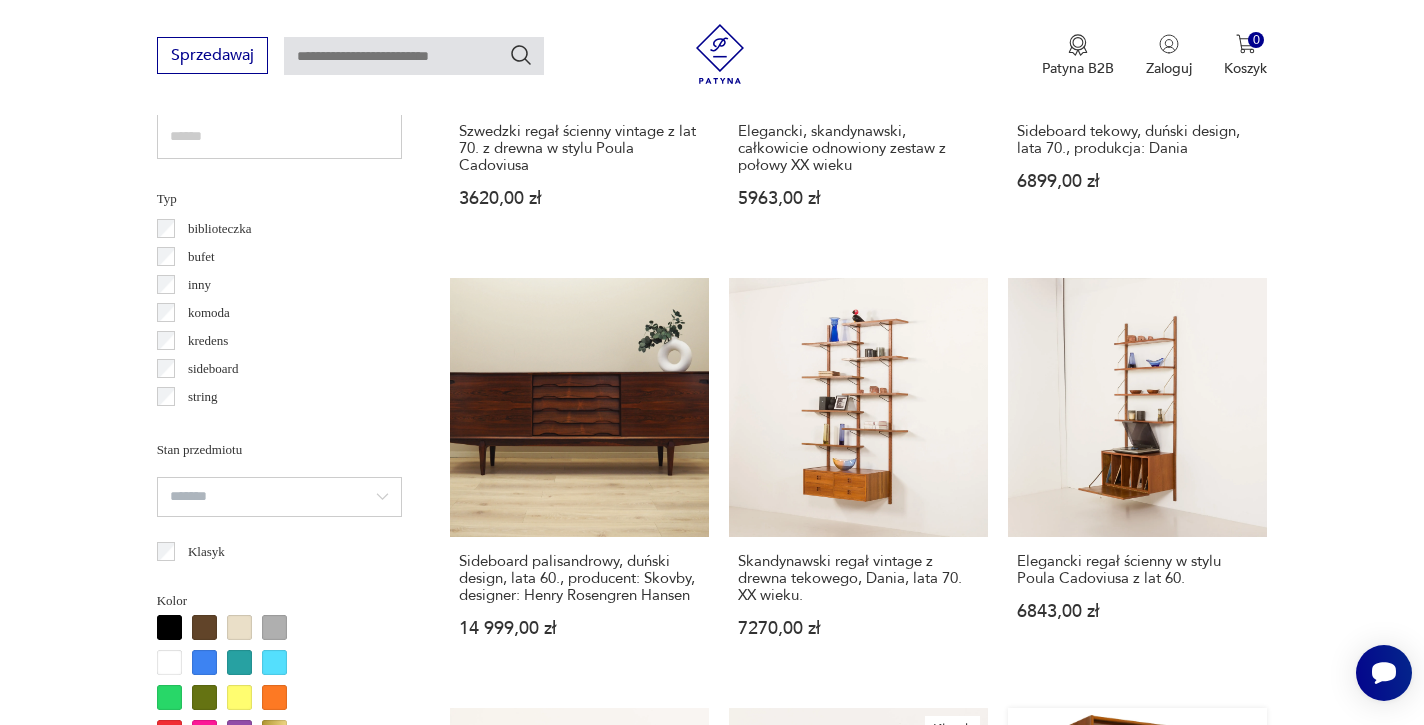 click on "Witryna vintage, [COUNTRY], Polska, lata 70. 1200,00 zł" at bounding box center (1137, 915) 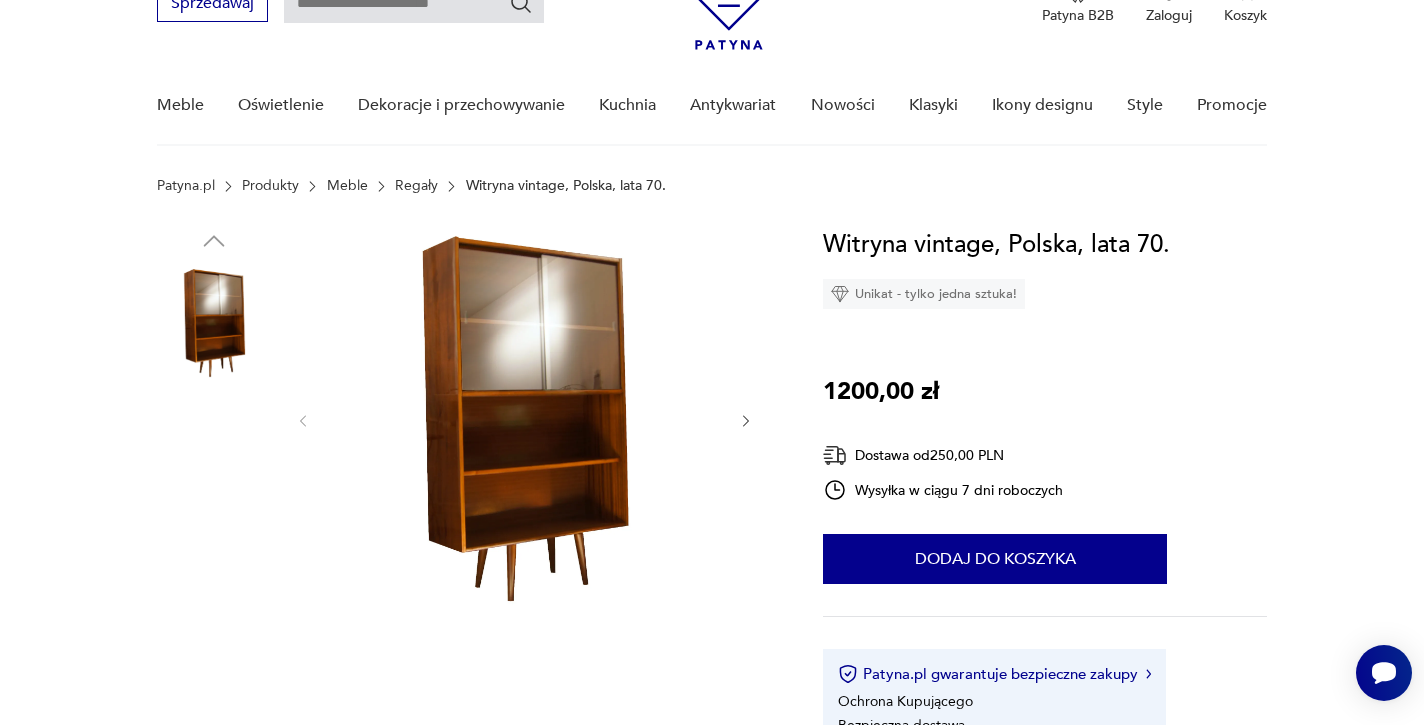 scroll, scrollTop: 109, scrollLeft: 0, axis: vertical 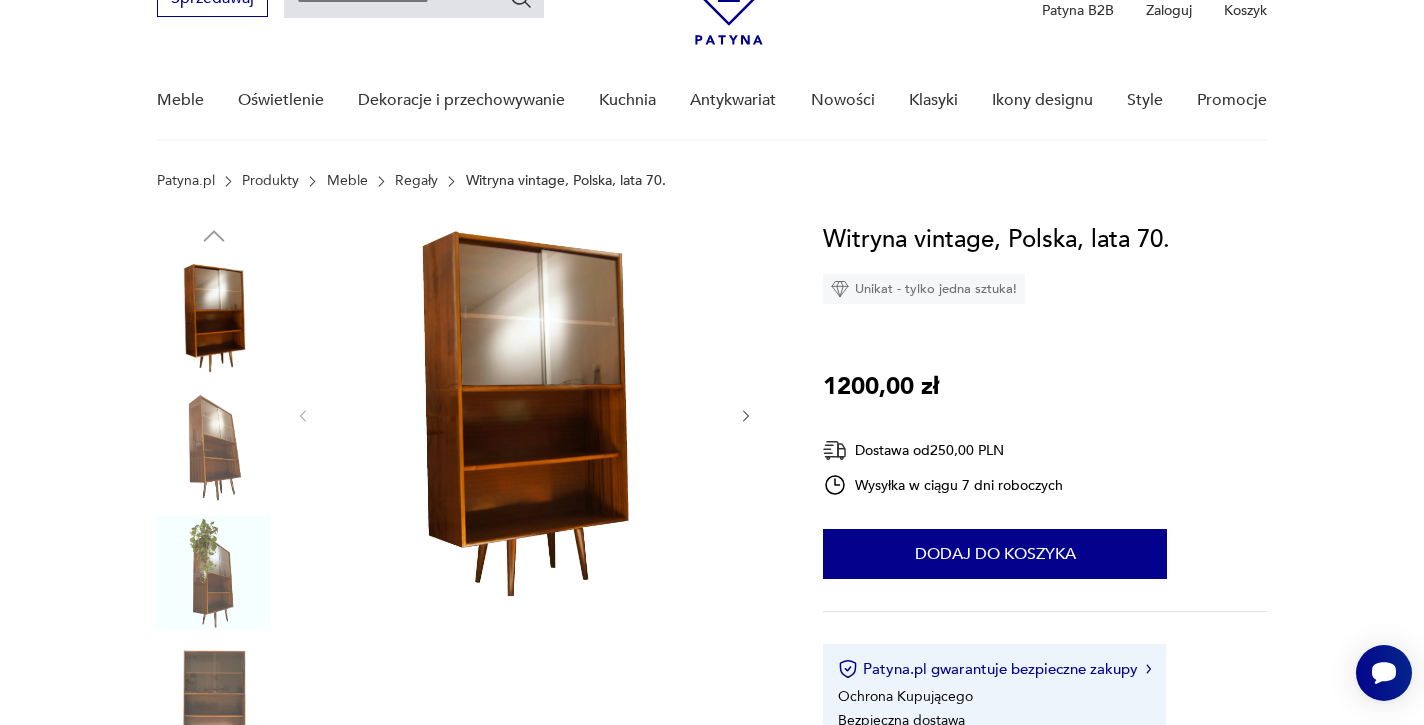 click at bounding box center [214, 446] 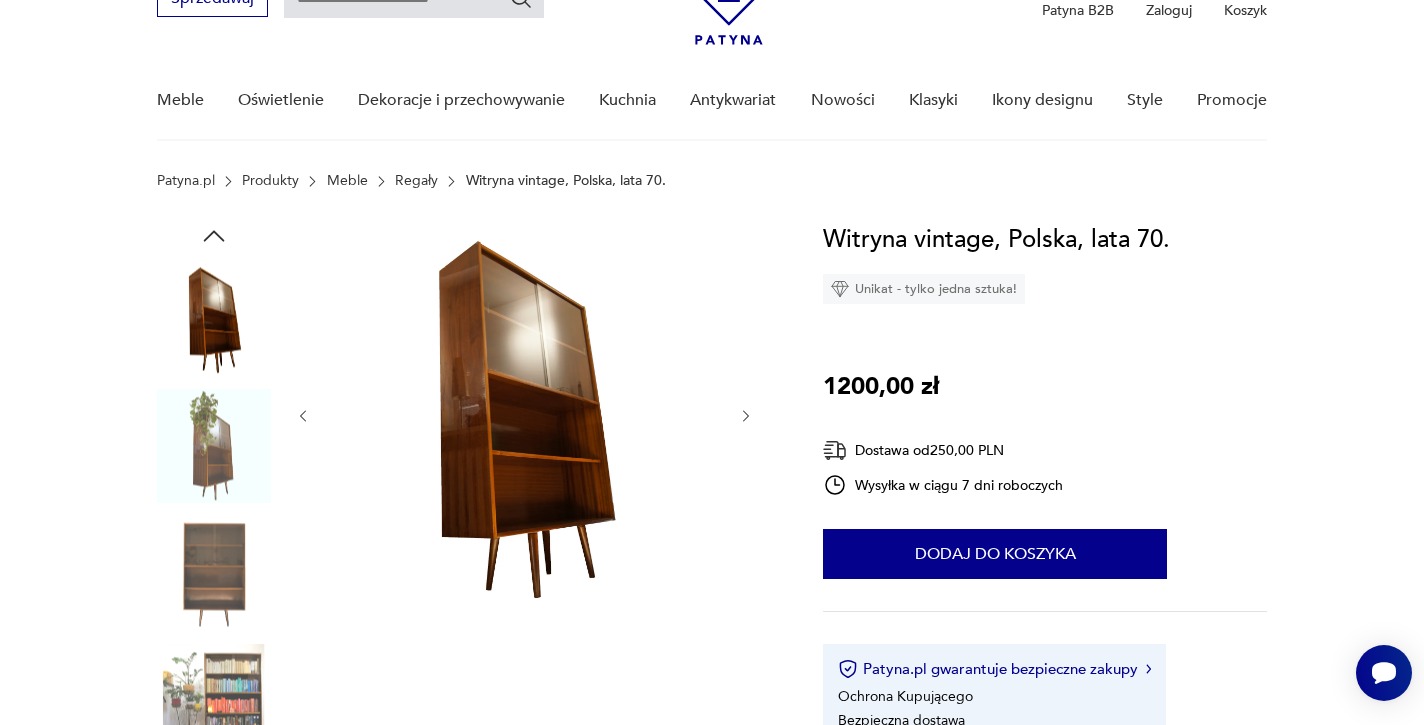 click at bounding box center [0, 0] 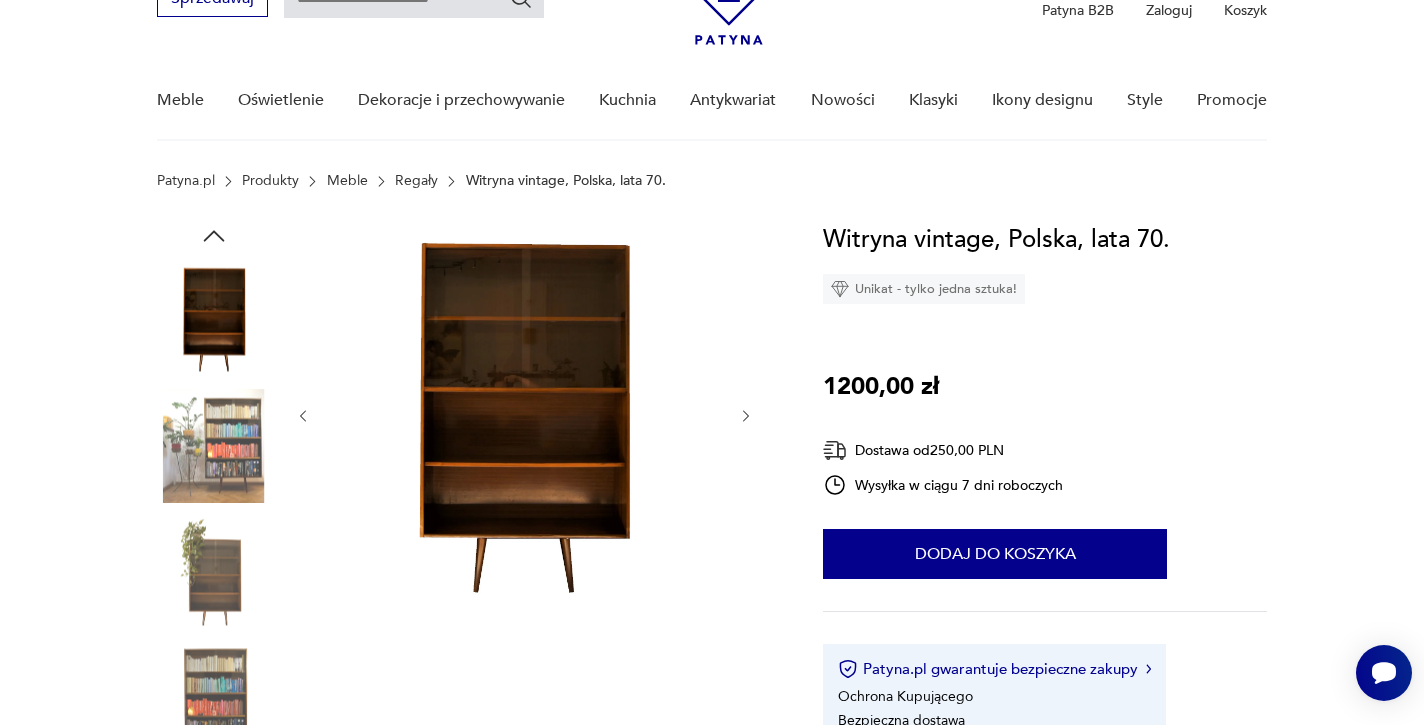 click at bounding box center [0, 0] 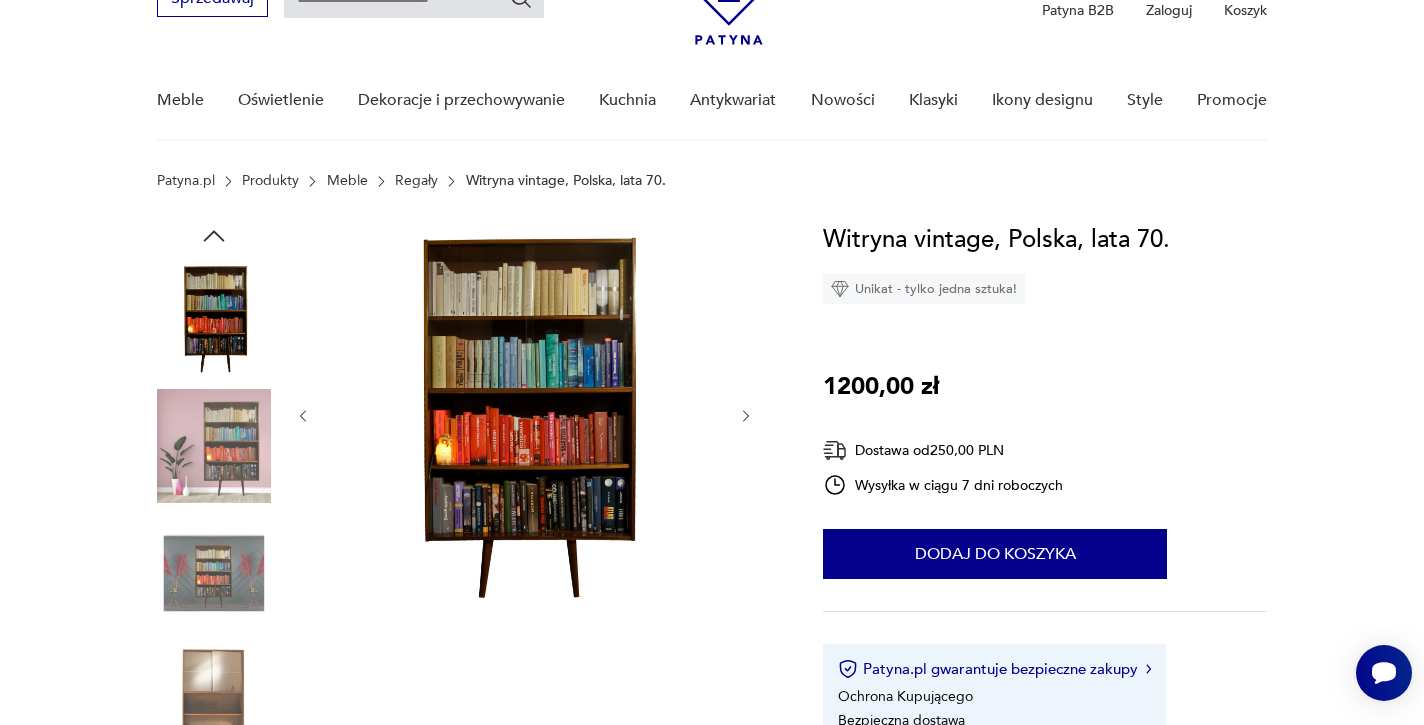 click at bounding box center [0, 0] 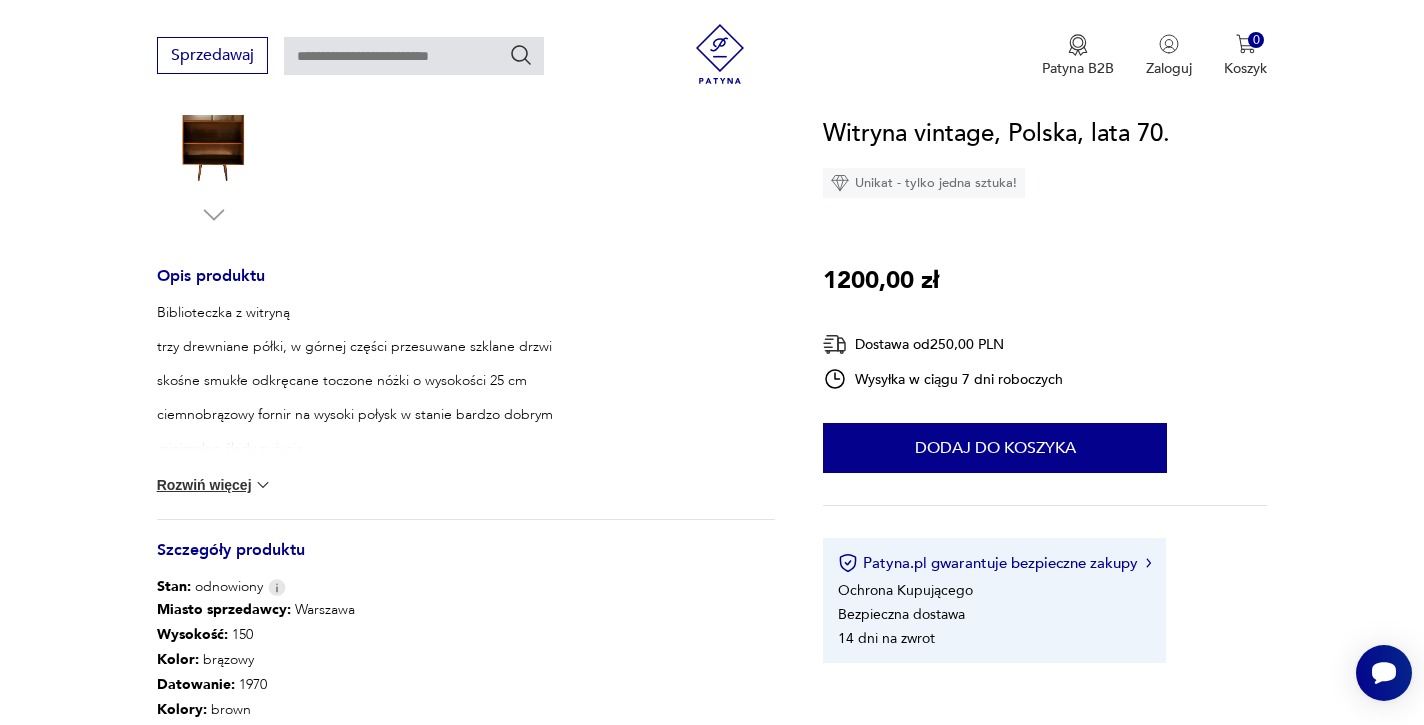 scroll, scrollTop: 682, scrollLeft: 0, axis: vertical 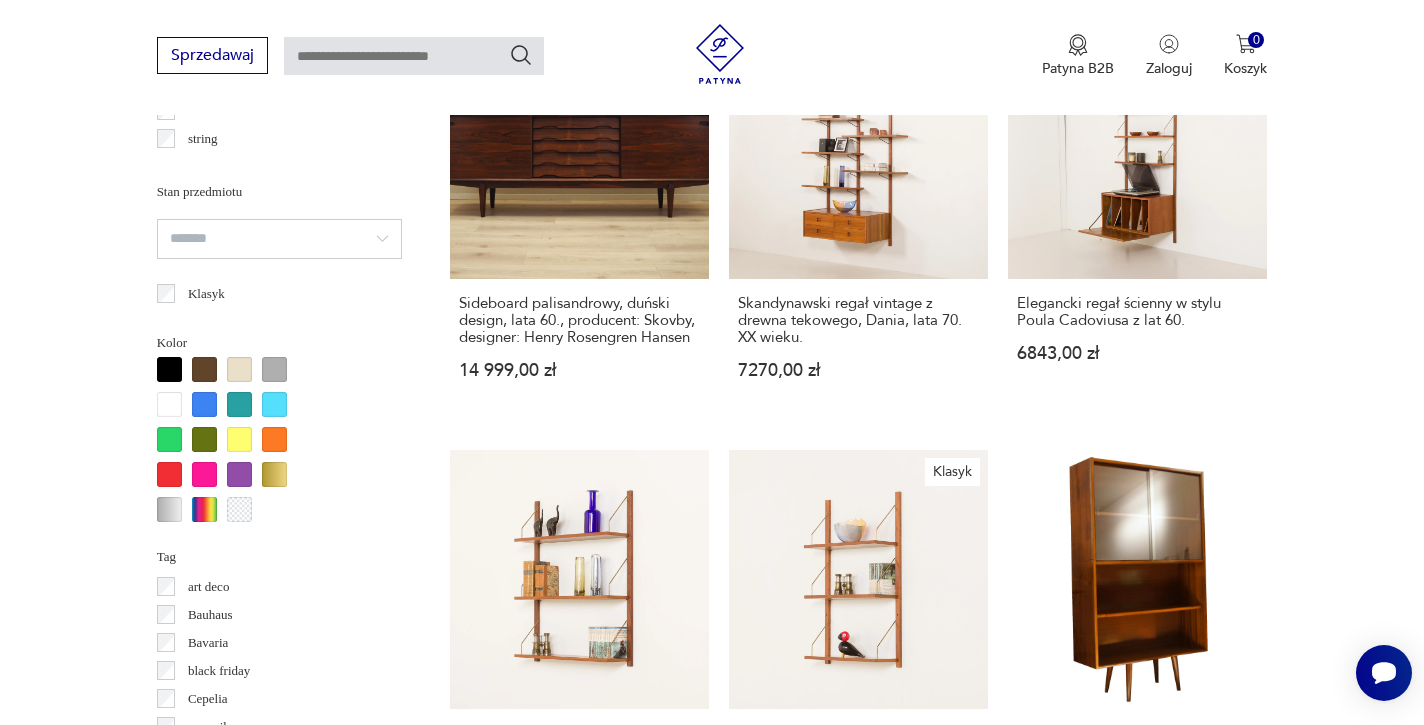 click on "Regał tekowy, duński design, lata 70., produkcja: Dania 1599,00 zł" at bounding box center [579, 1500] 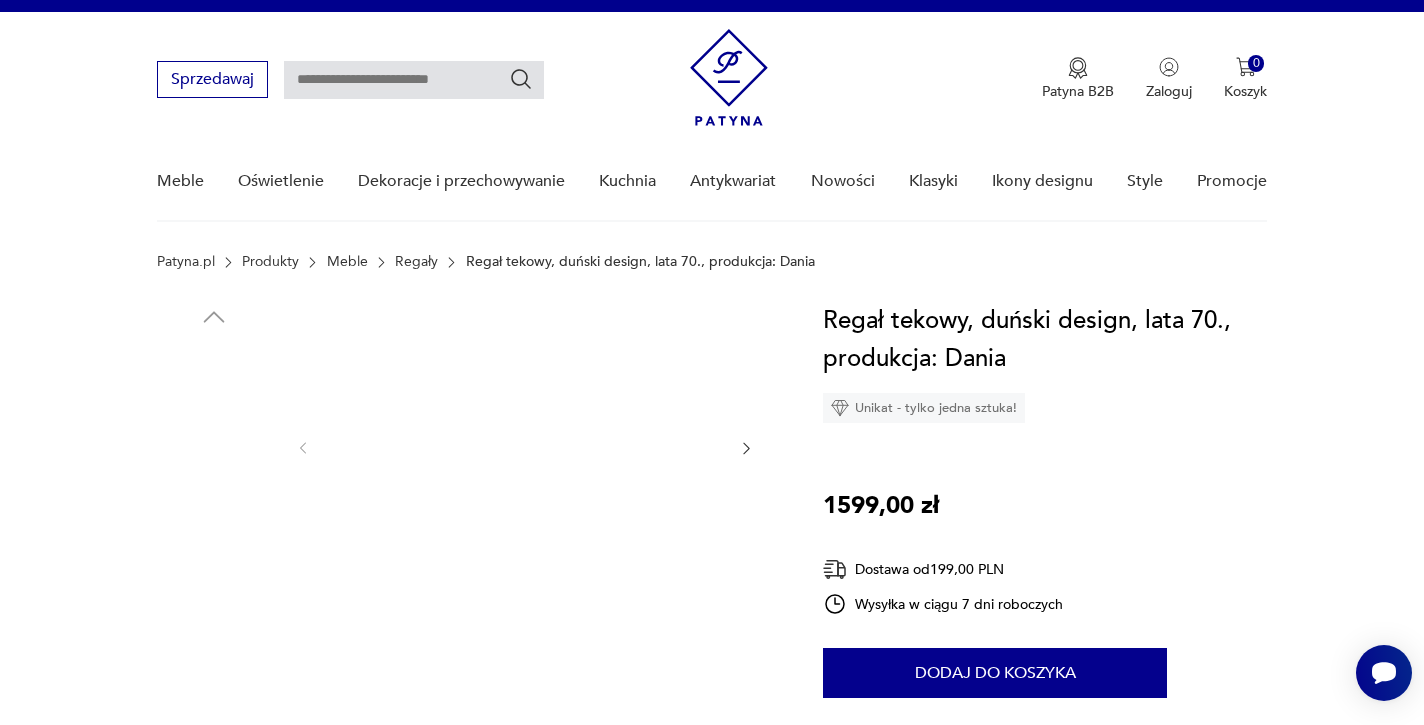 scroll, scrollTop: 30, scrollLeft: 0, axis: vertical 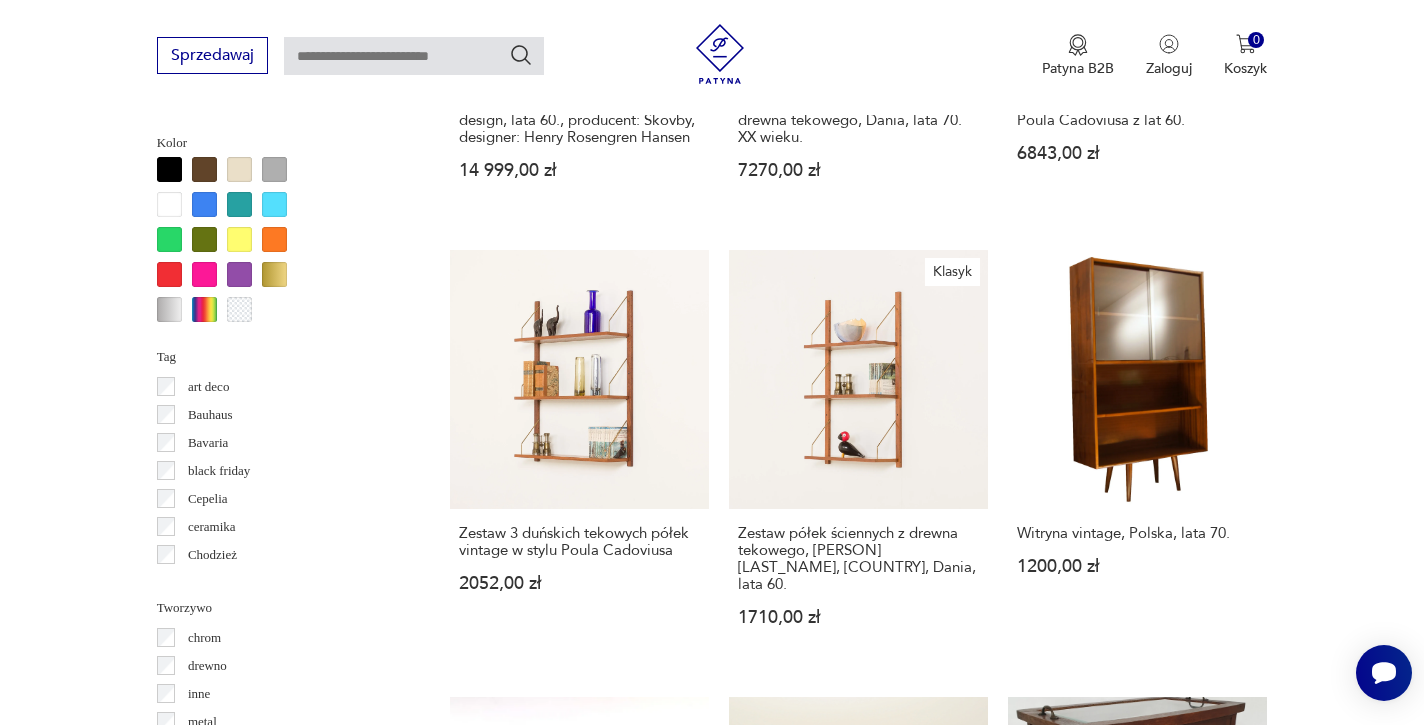 click on "4" at bounding box center [943, 1580] 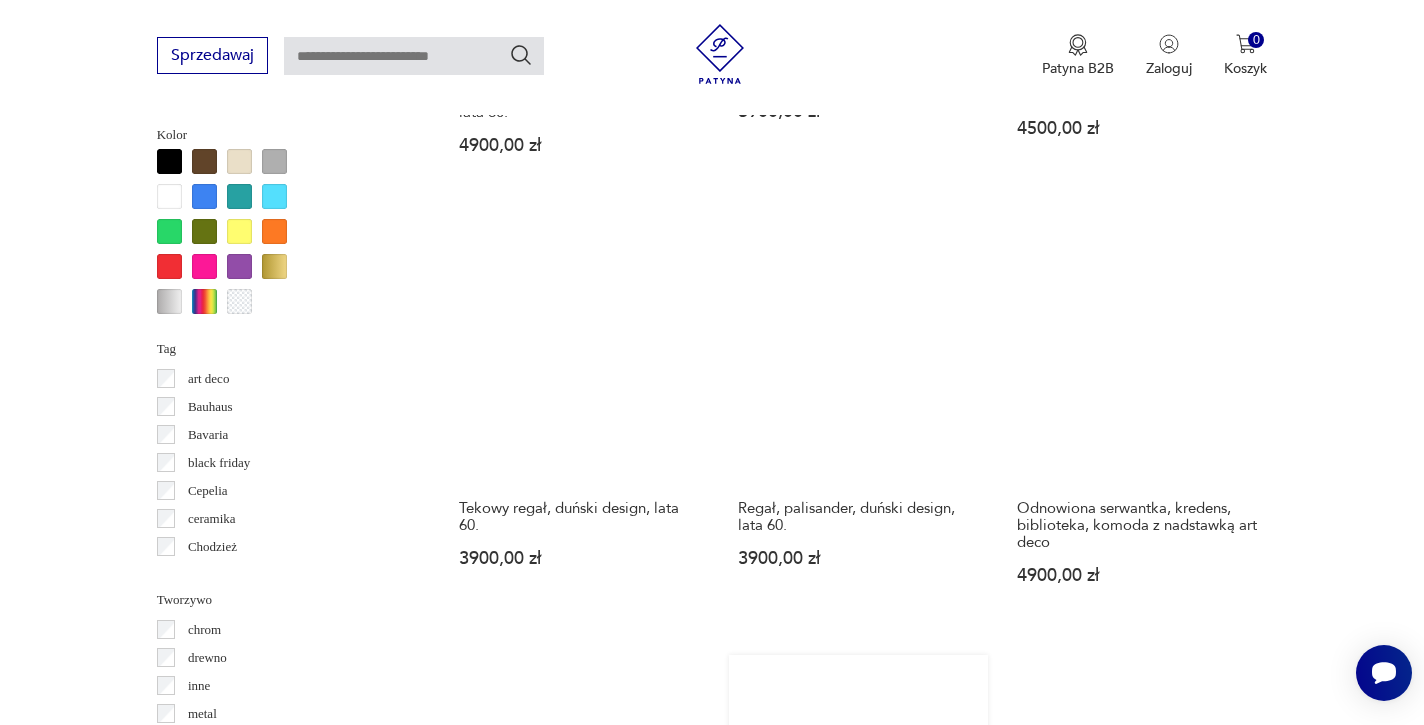 scroll, scrollTop: 1983, scrollLeft: 0, axis: vertical 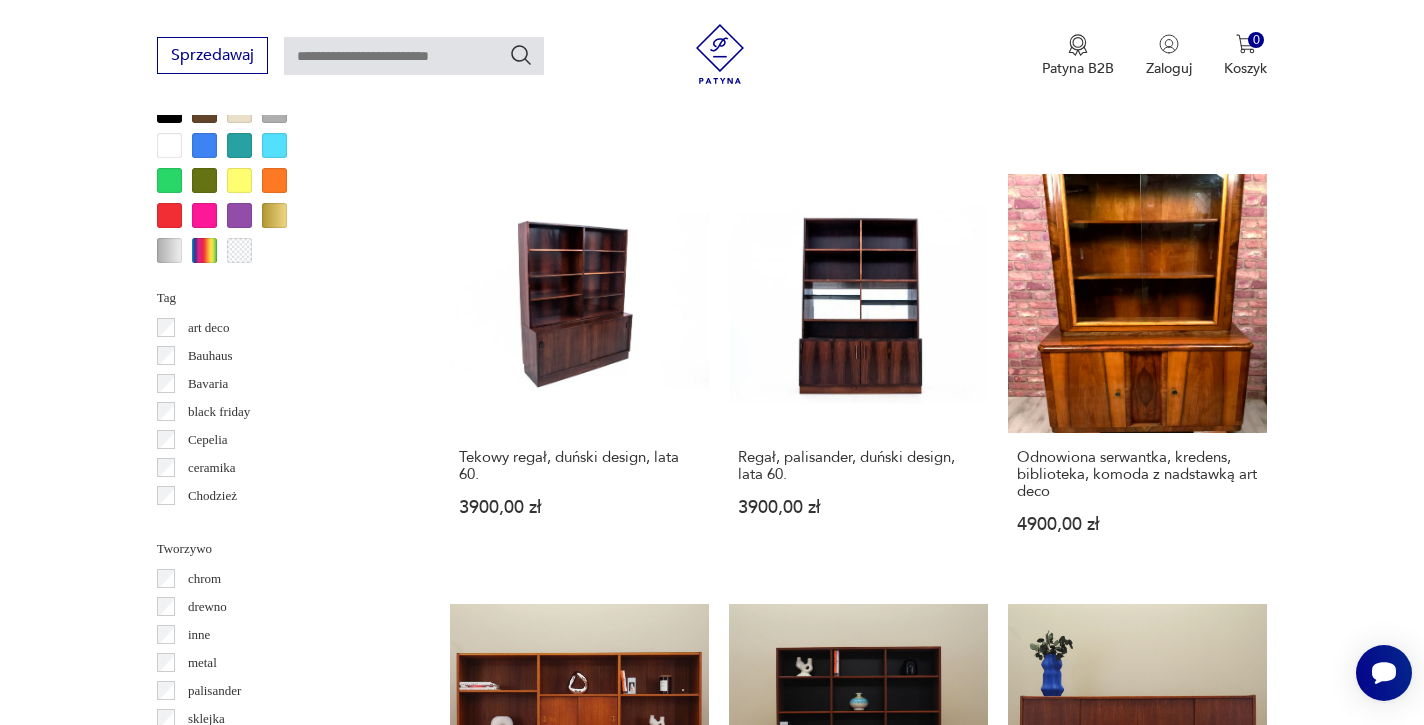 click on "5" at bounding box center [989, 1504] 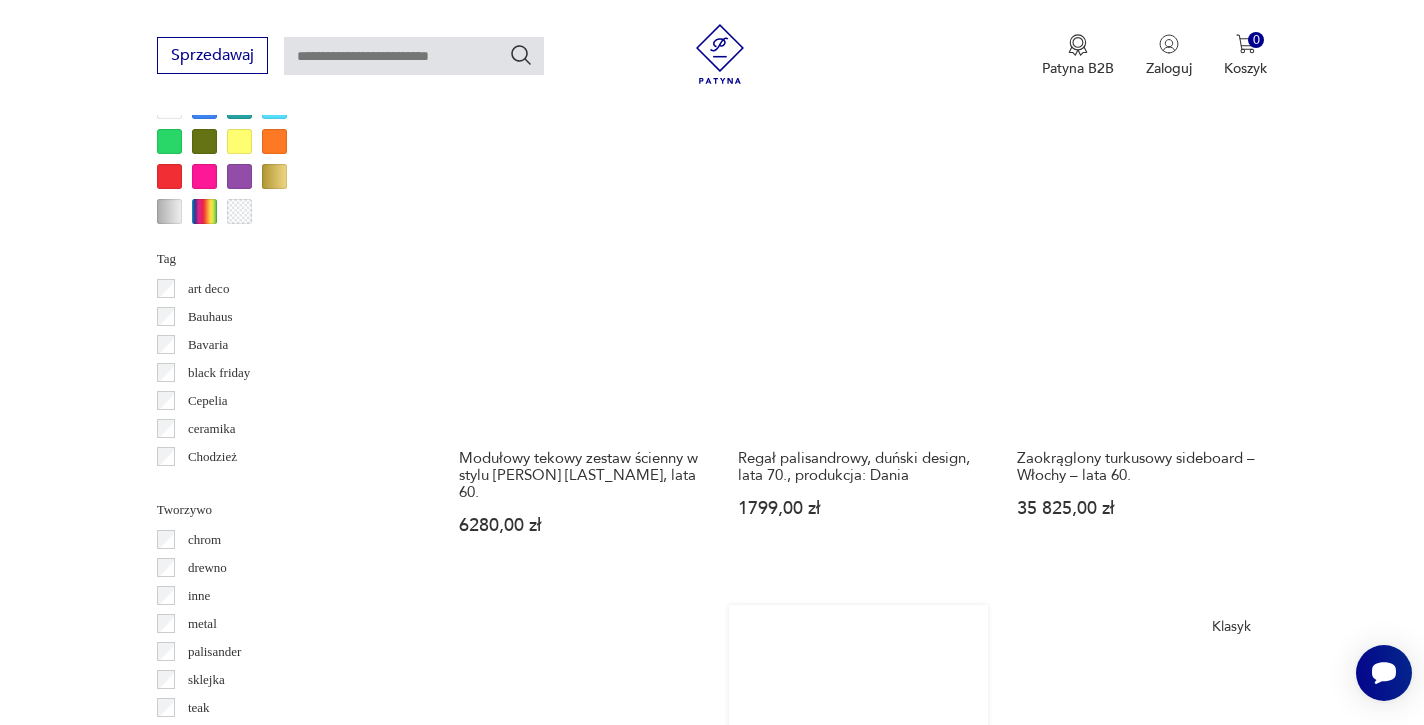 scroll, scrollTop: 2033, scrollLeft: 0, axis: vertical 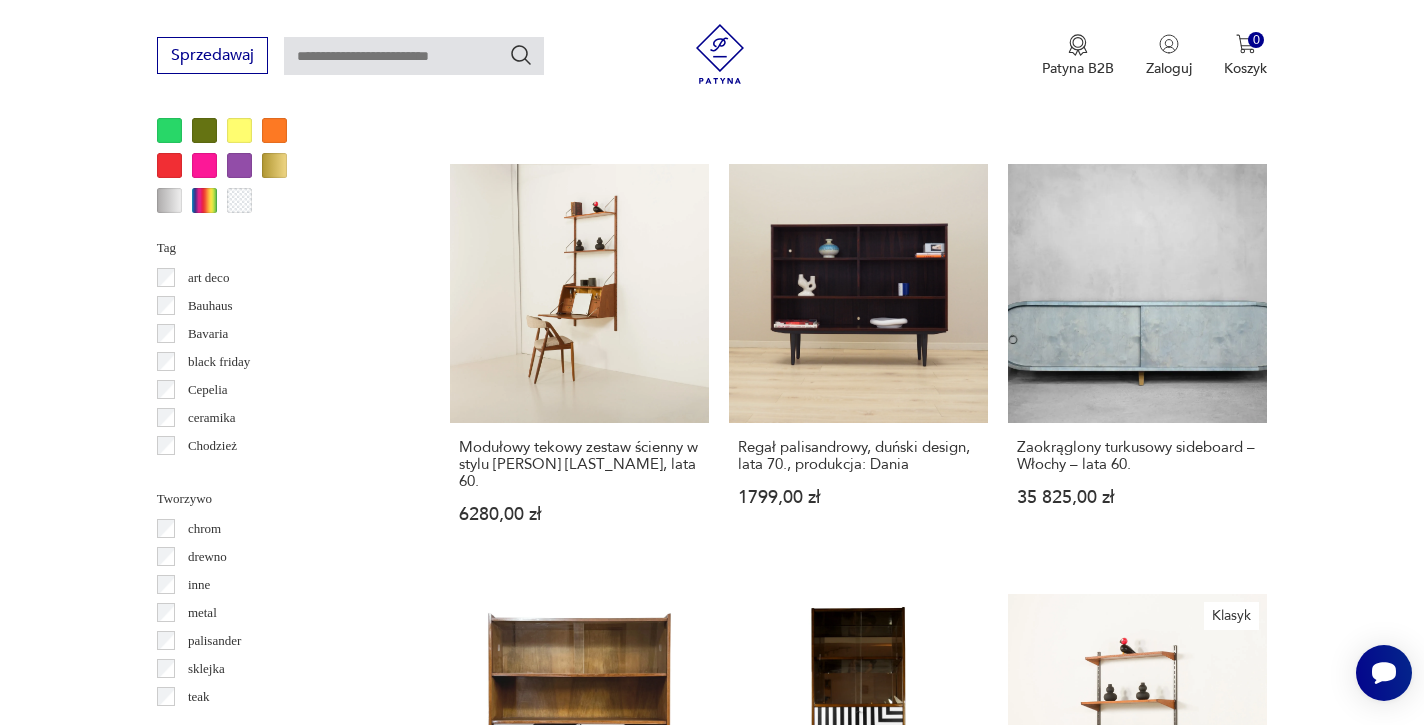 click on "6" at bounding box center [1035, 1562] 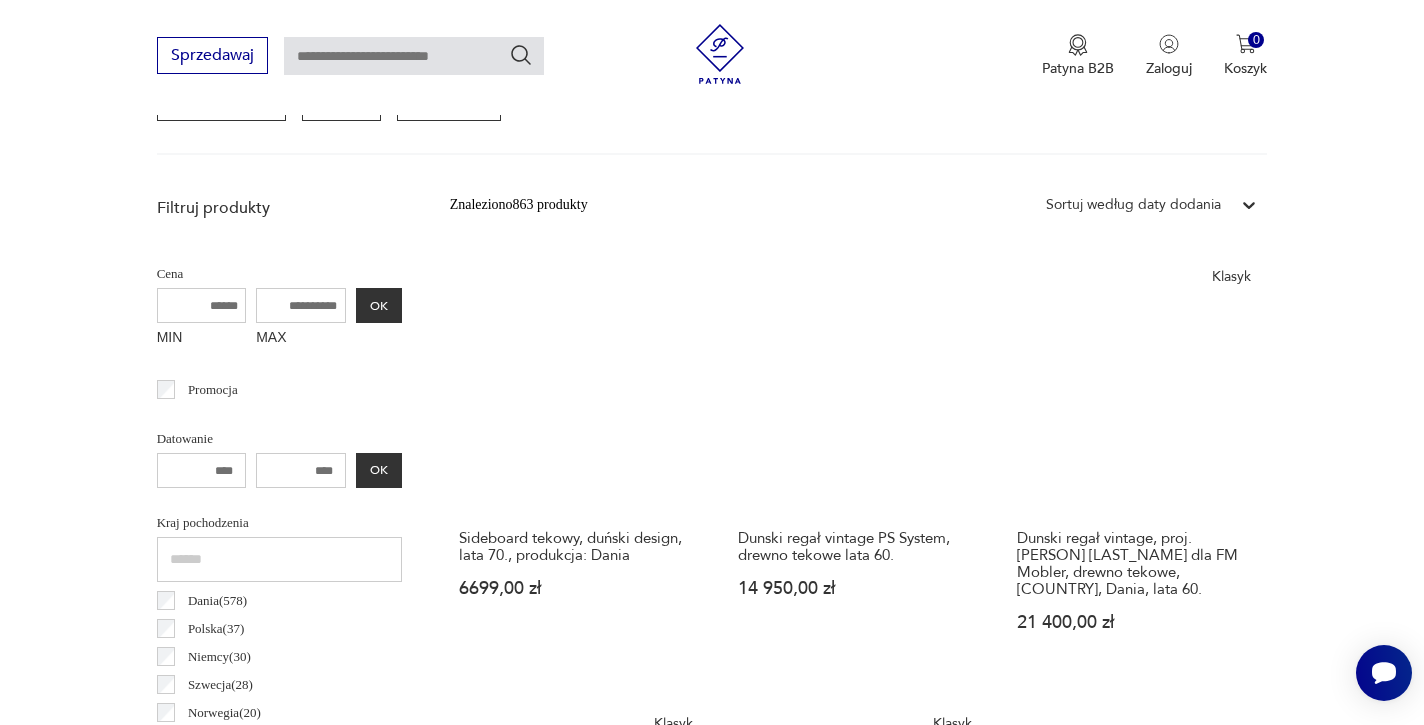 scroll, scrollTop: 646, scrollLeft: 0, axis: vertical 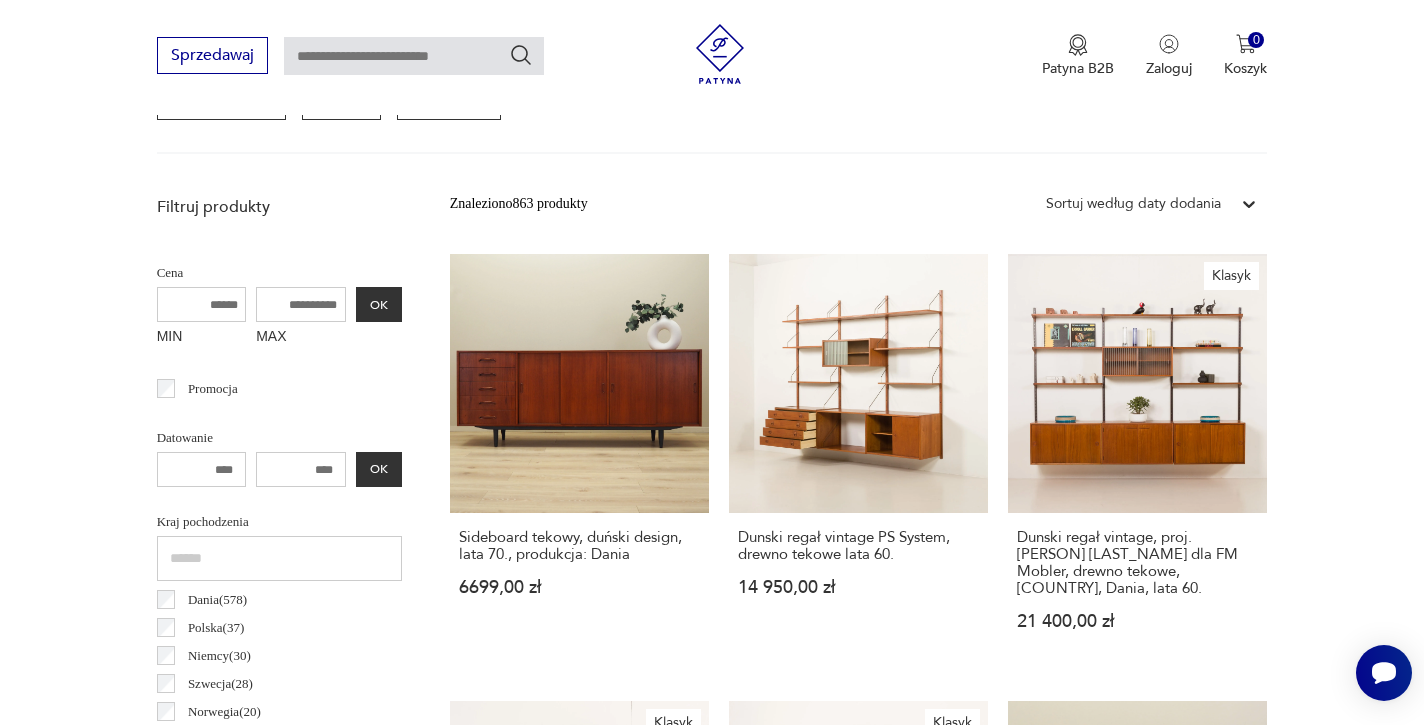 click on "MAX" at bounding box center [301, 304] 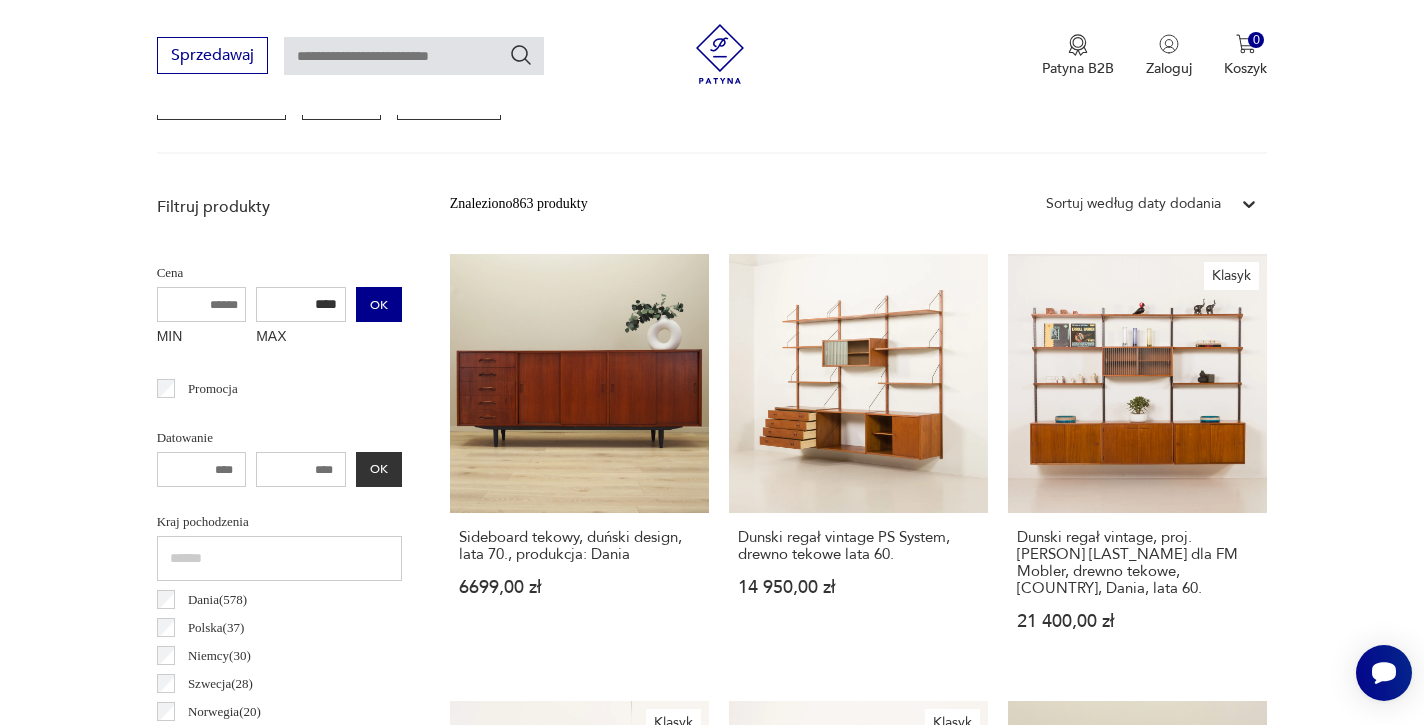 type on "****" 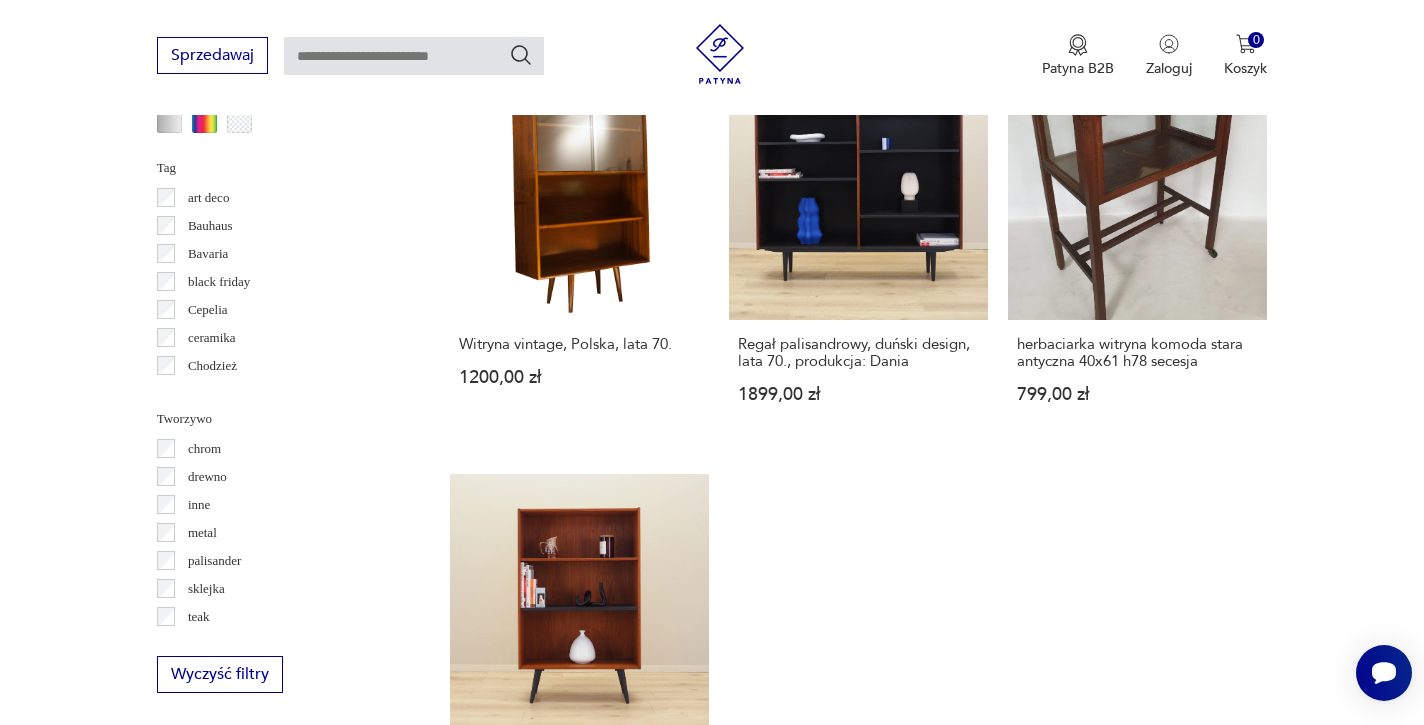 scroll, scrollTop: 2114, scrollLeft: 0, axis: vertical 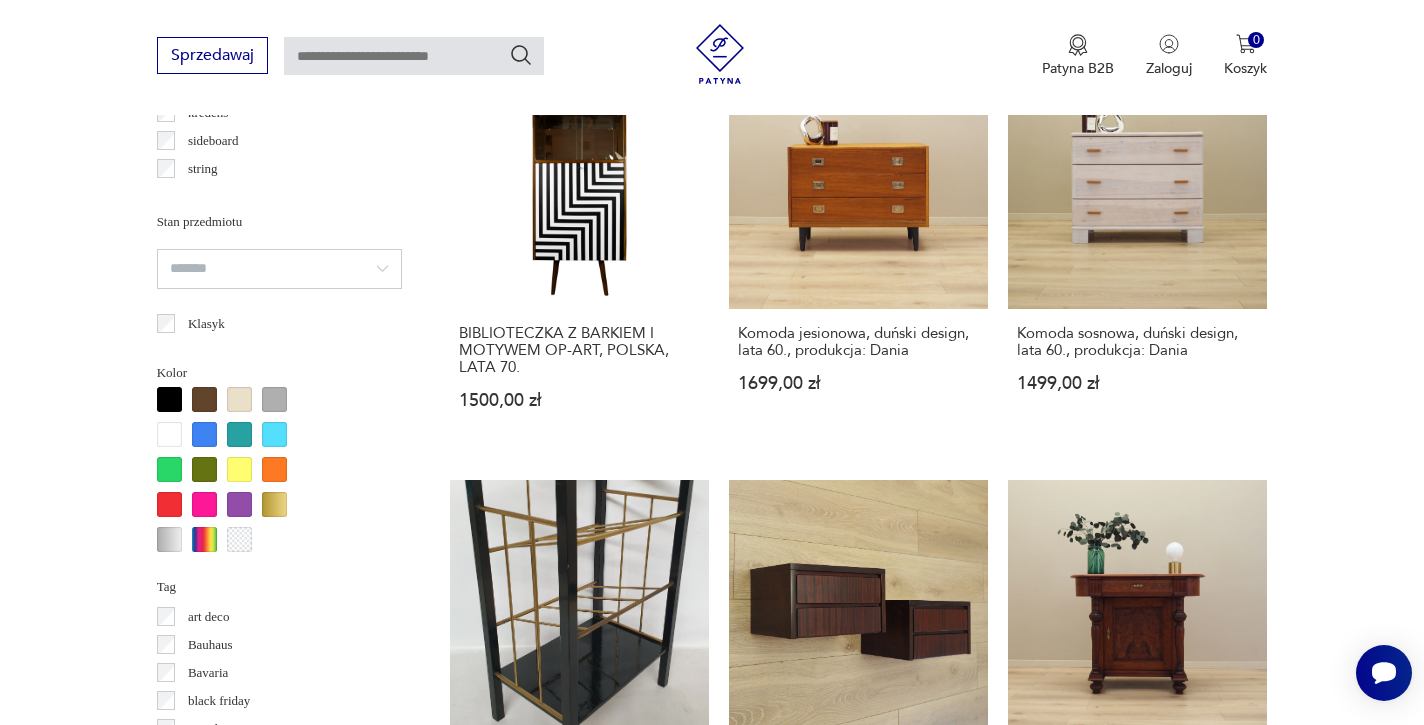 click on "Regał dębowy, duński design, lata 60., produkcja: Dania 1199,00 zł" at bounding box center (579, 1100) 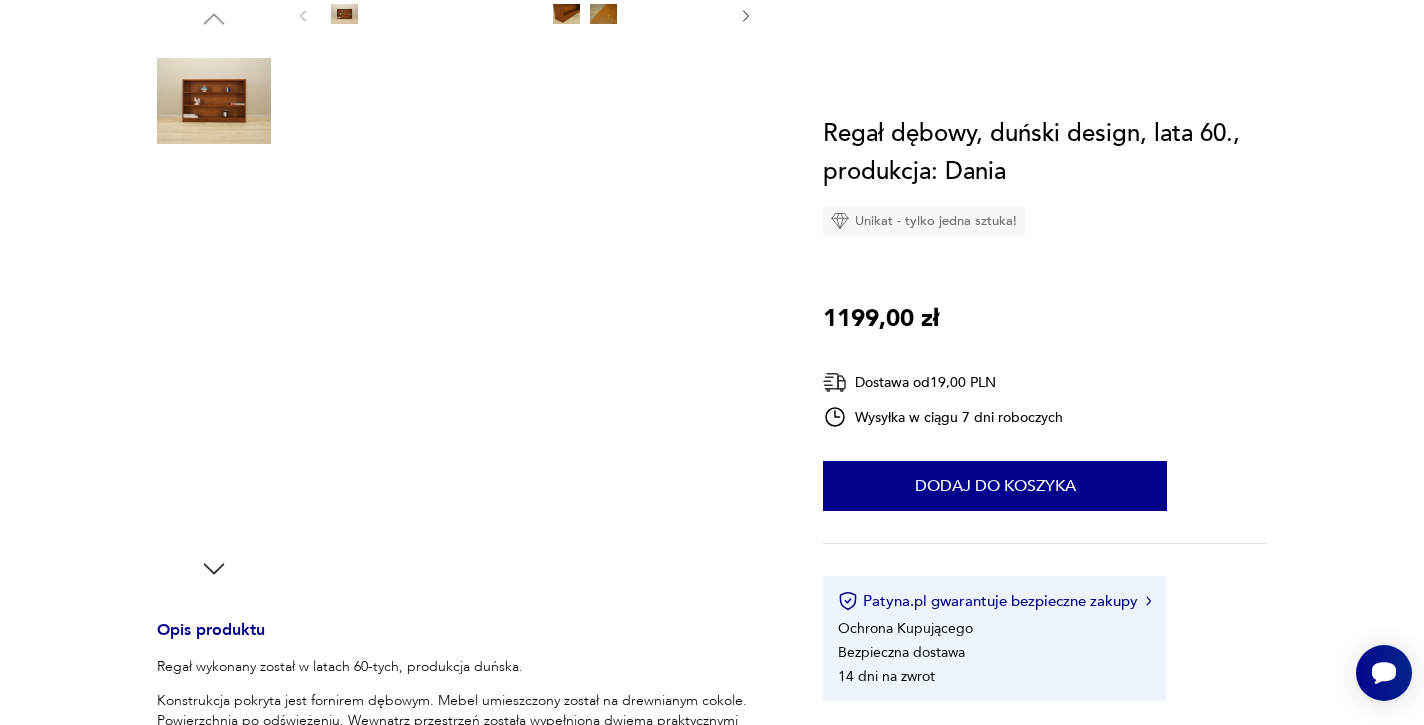 scroll, scrollTop: 0, scrollLeft: 0, axis: both 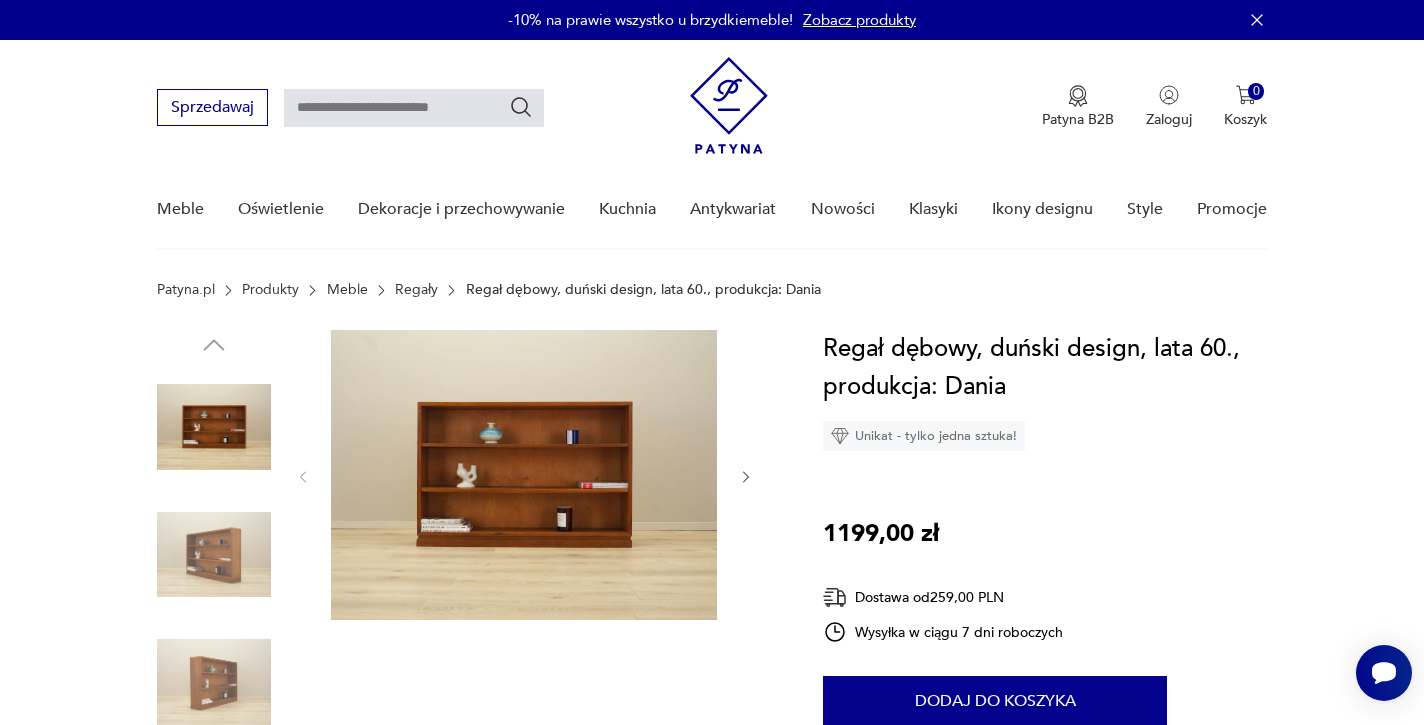 click at bounding box center (214, 555) 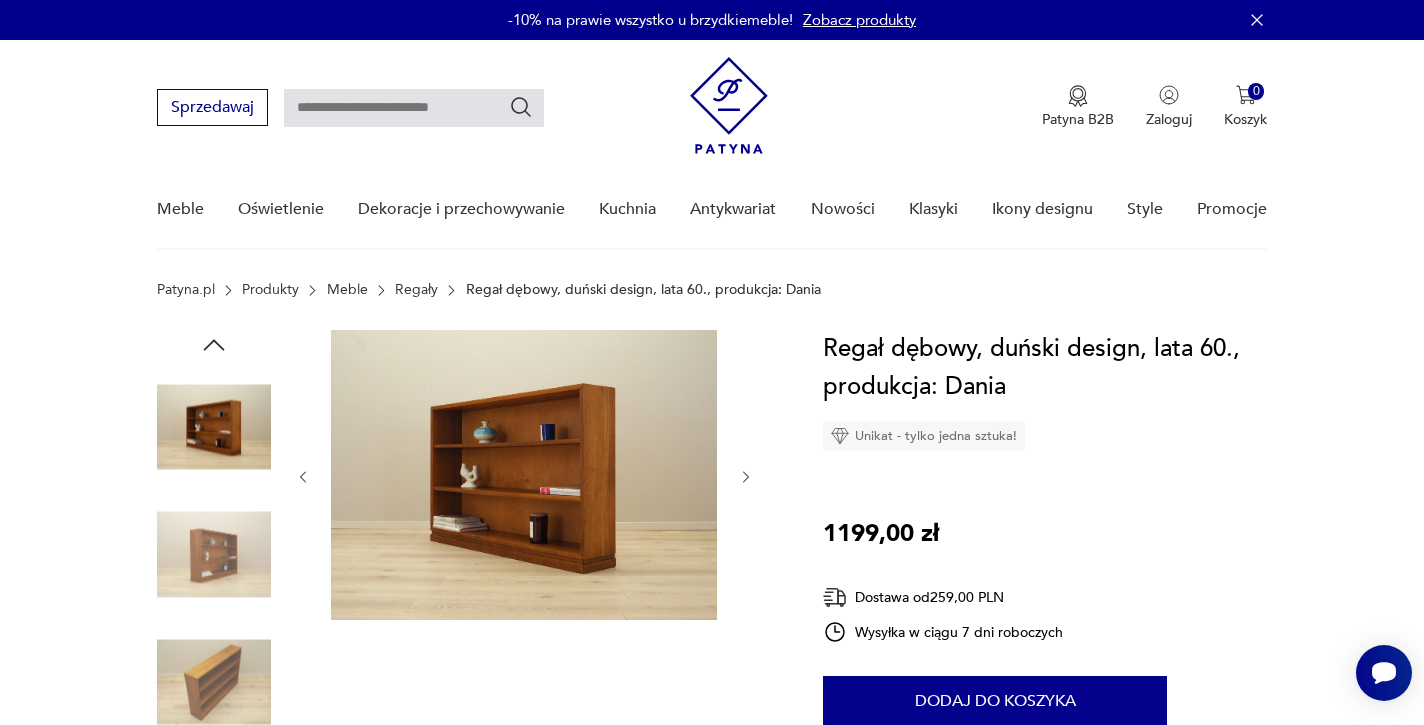 click at bounding box center [0, 0] 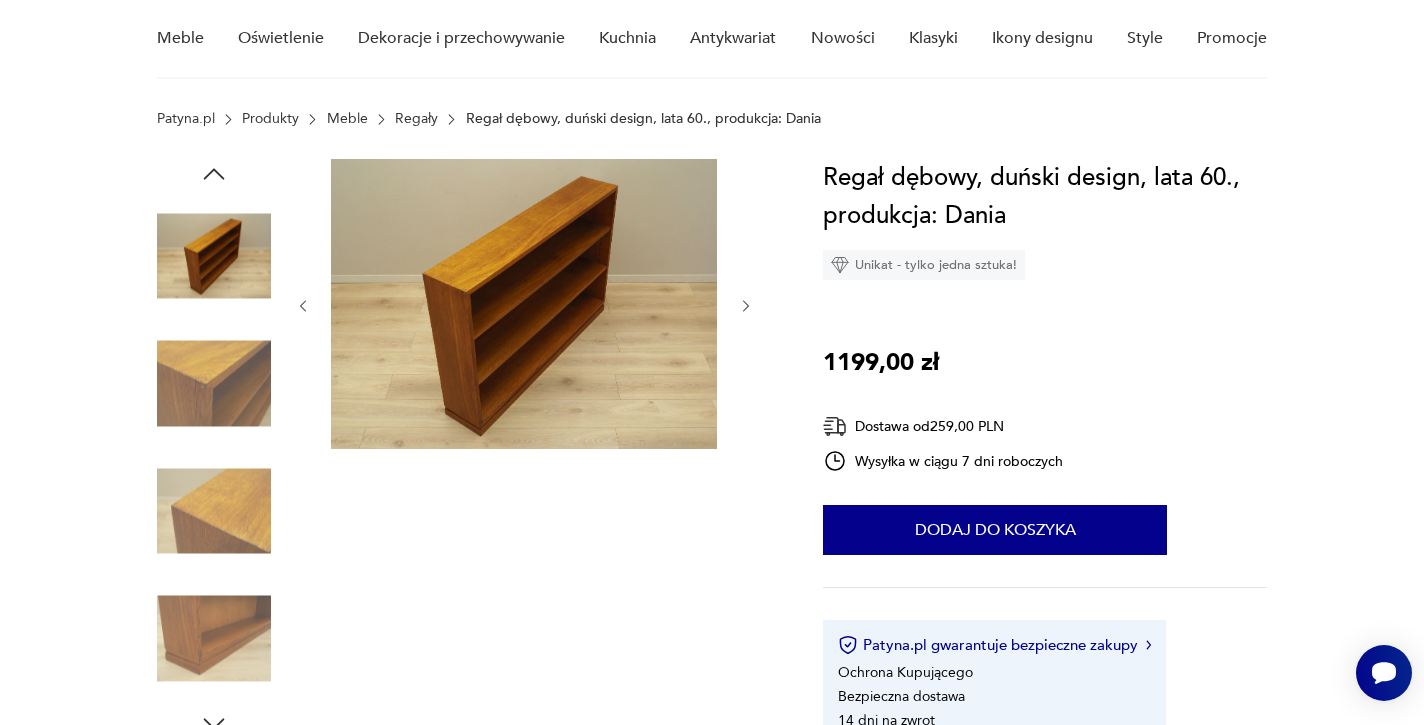 scroll, scrollTop: 172, scrollLeft: 0, axis: vertical 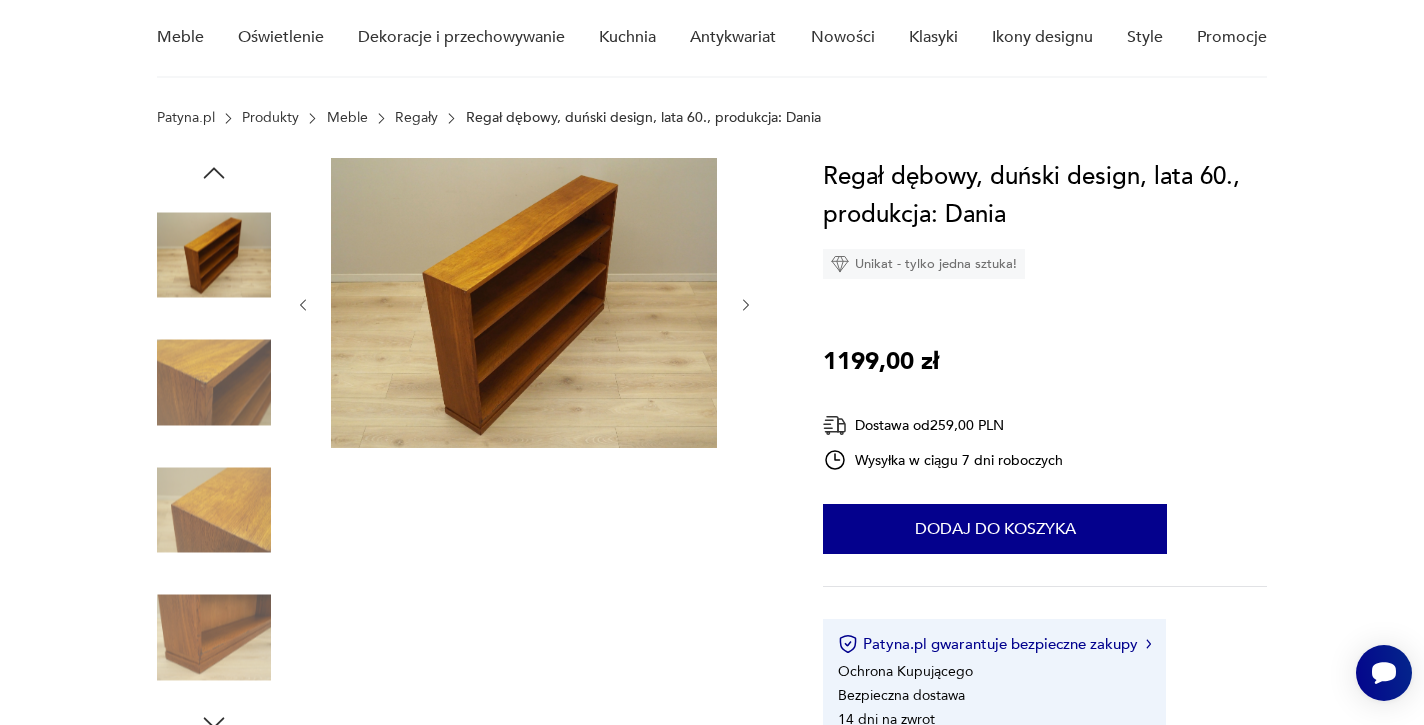 click at bounding box center [0, 0] 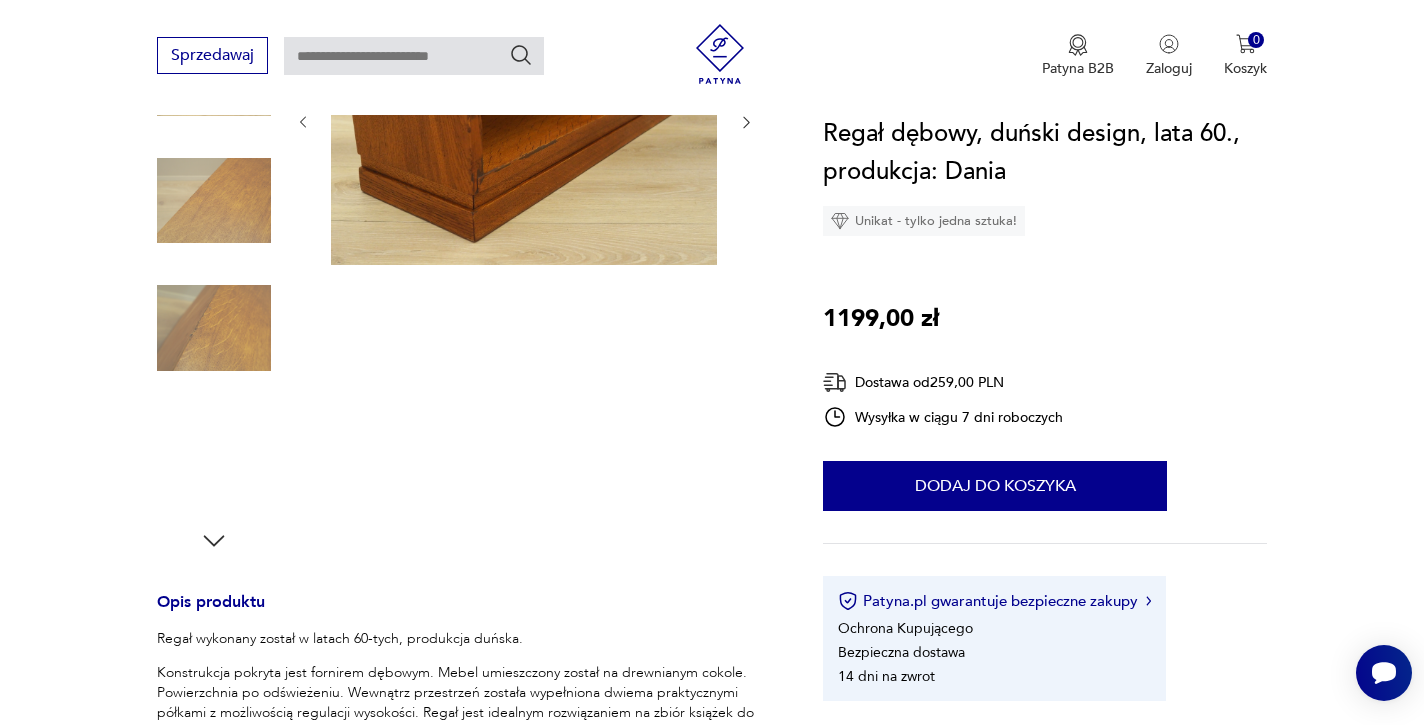 scroll, scrollTop: 355, scrollLeft: 0, axis: vertical 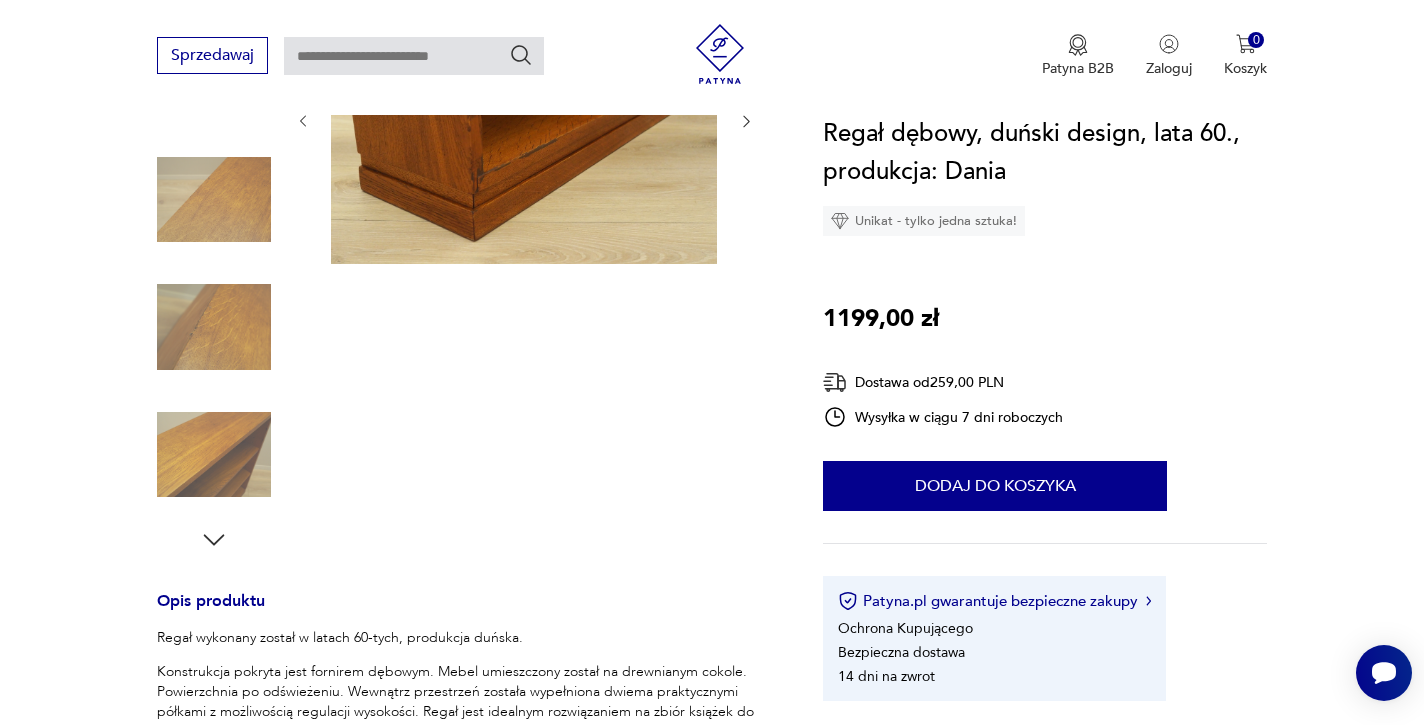 click at bounding box center [0, 0] 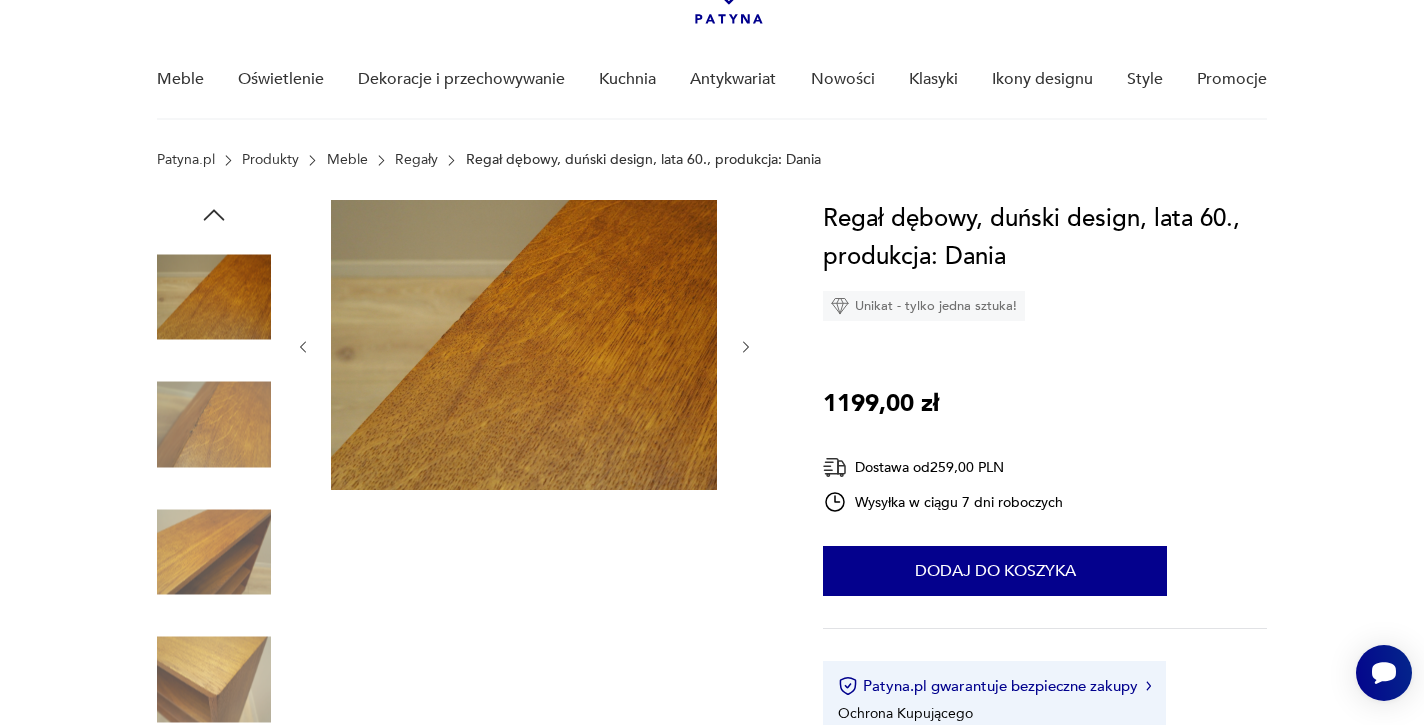 scroll, scrollTop: 129, scrollLeft: 0, axis: vertical 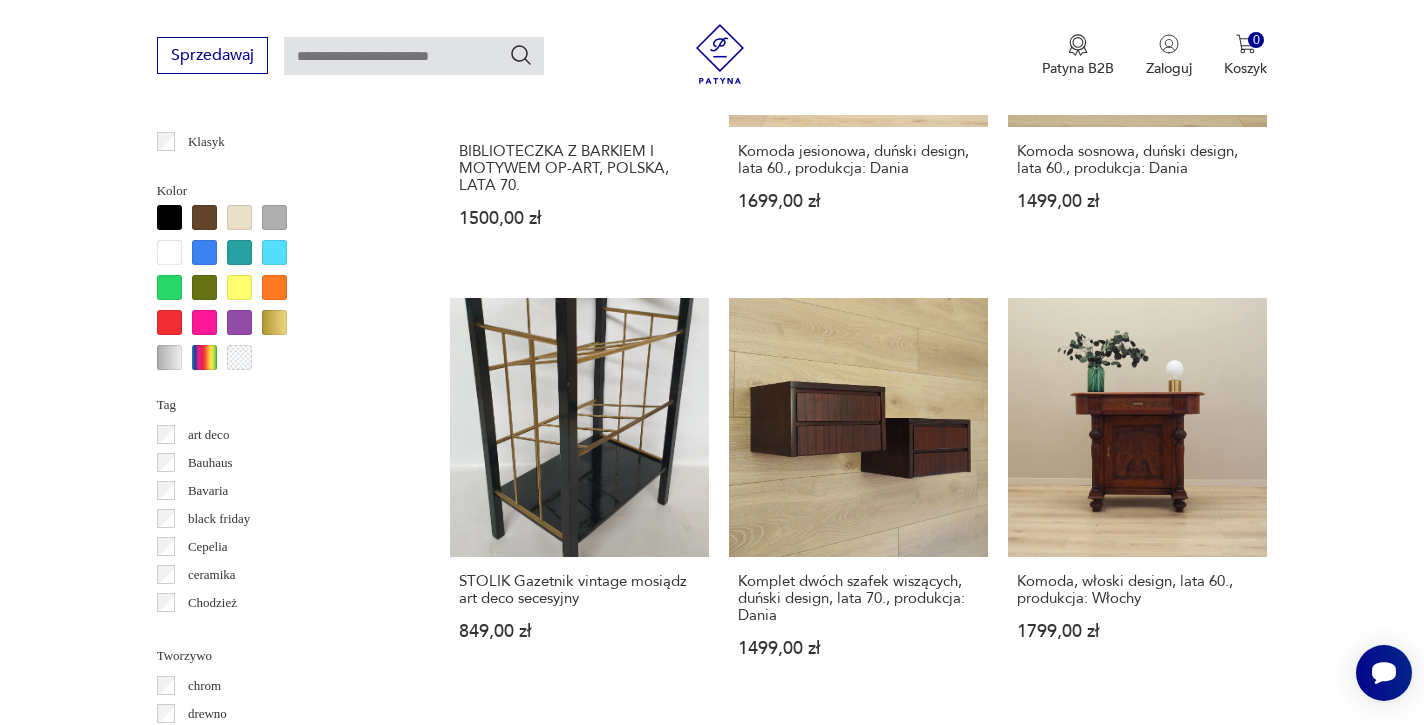click on "2" at bounding box center (851, 1594) 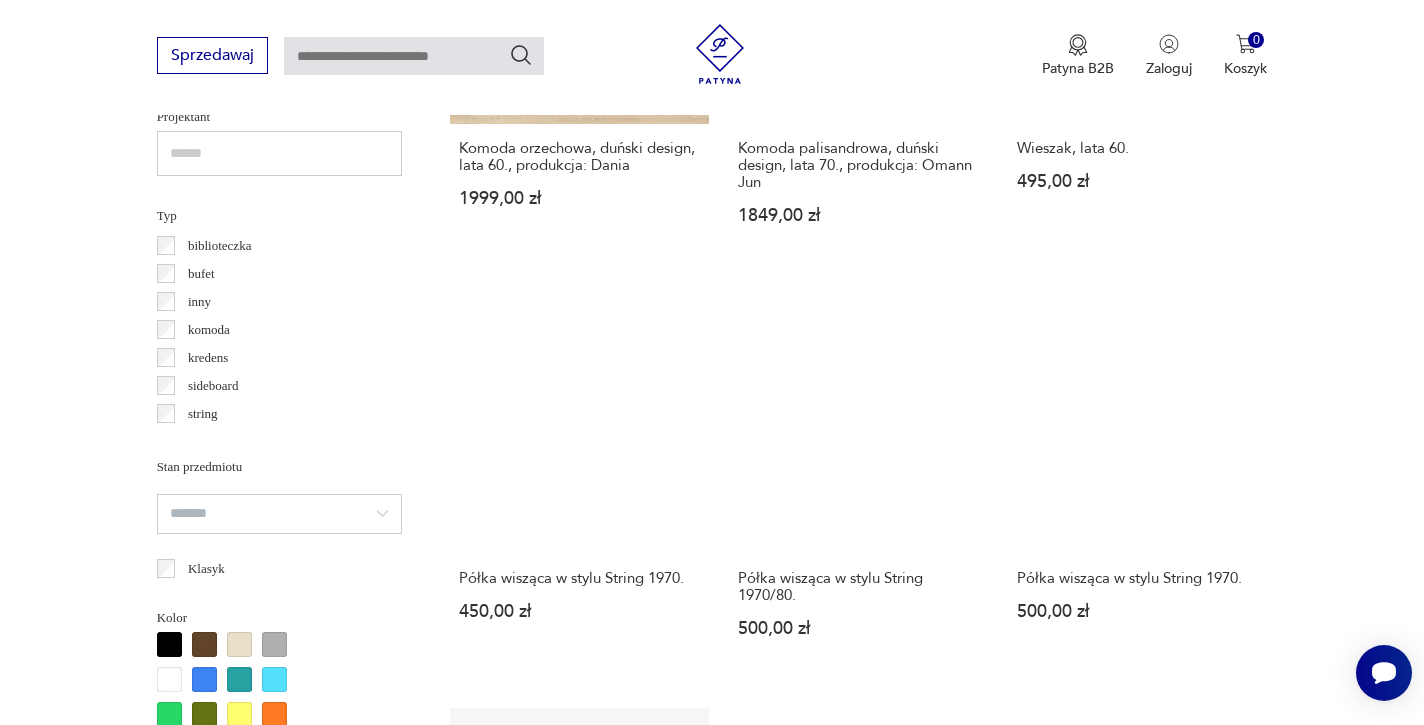 scroll, scrollTop: 1442, scrollLeft: 0, axis: vertical 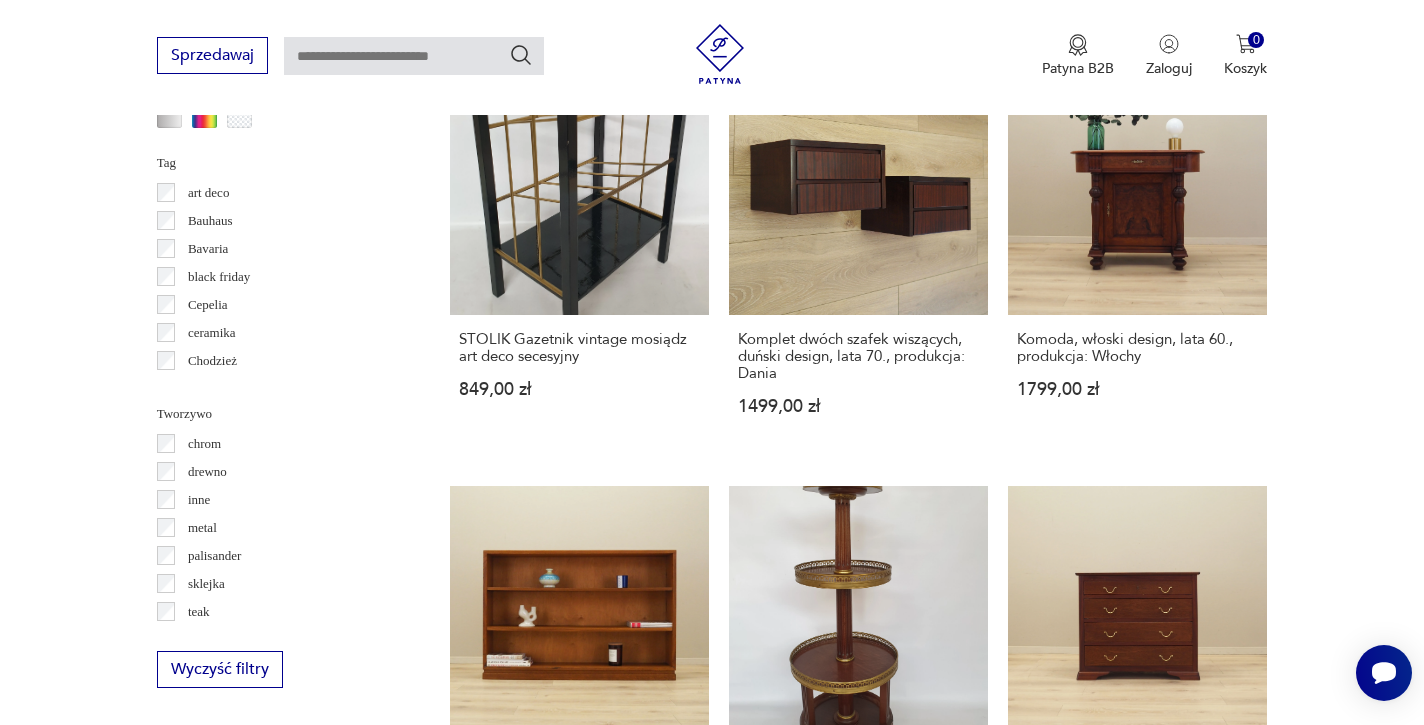 click on "2" at bounding box center (851, 1352) 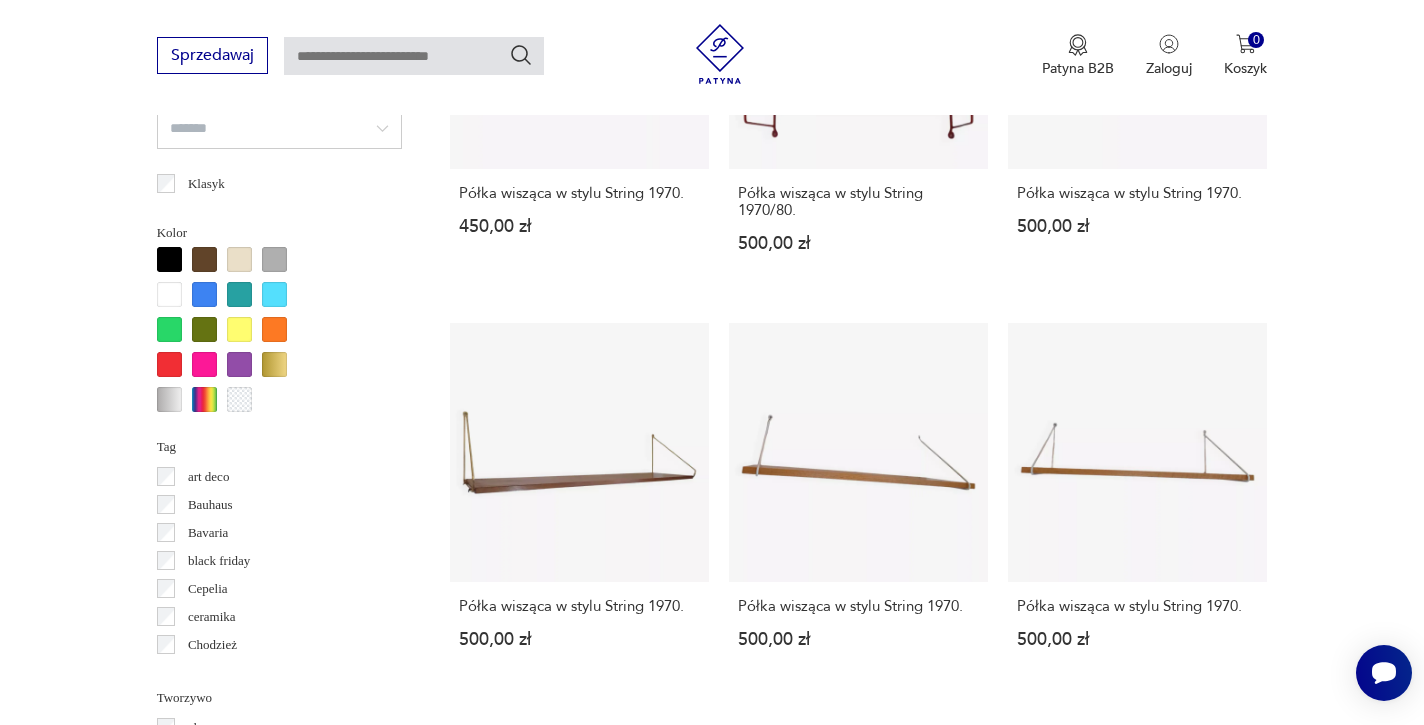 scroll, scrollTop: 1858, scrollLeft: 0, axis: vertical 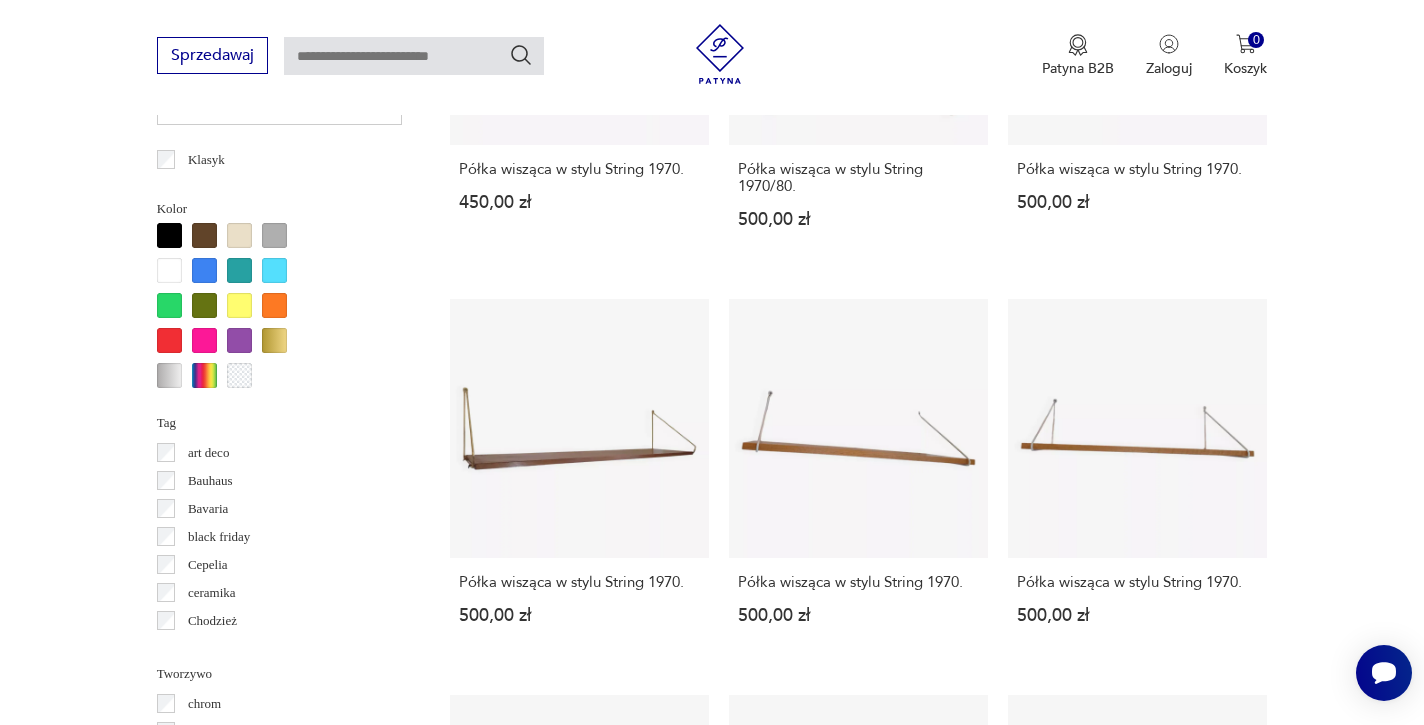 click on "3" at bounding box center [897, 1646] 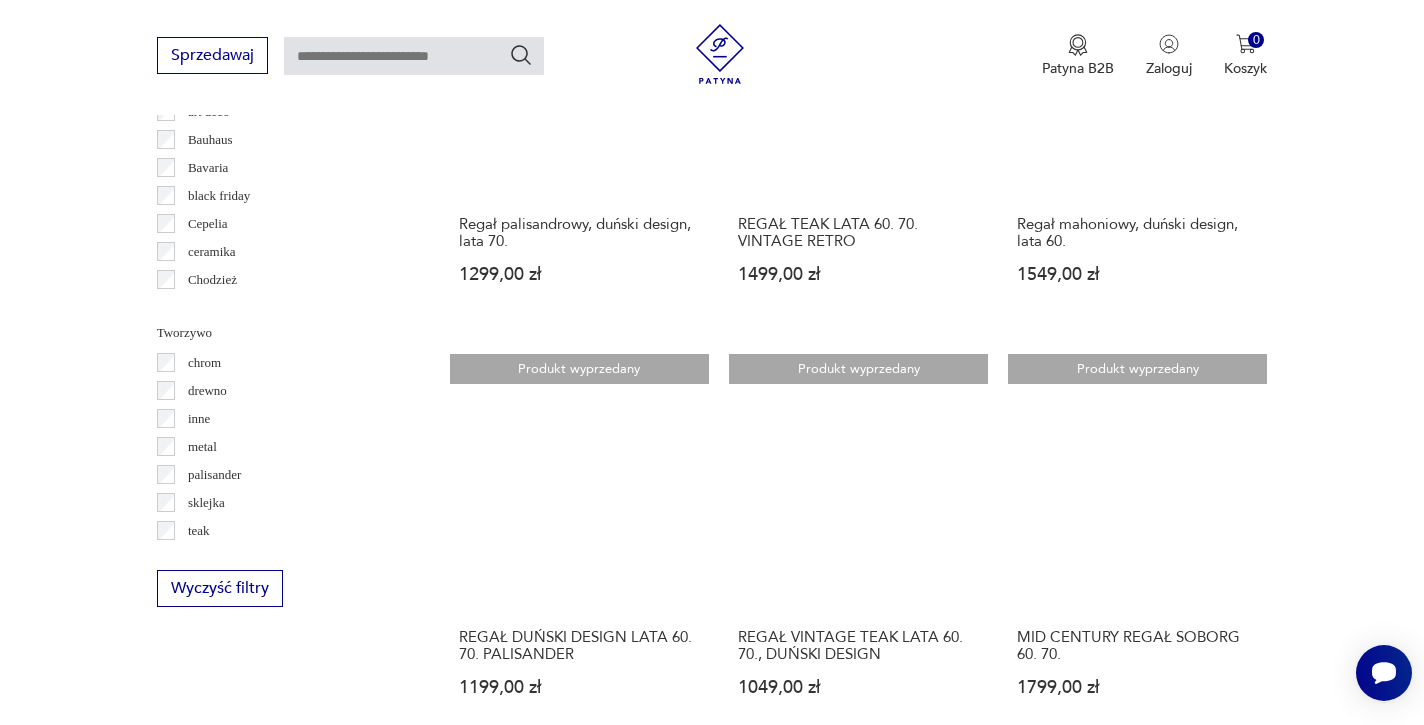 scroll, scrollTop: 2206, scrollLeft: 0, axis: vertical 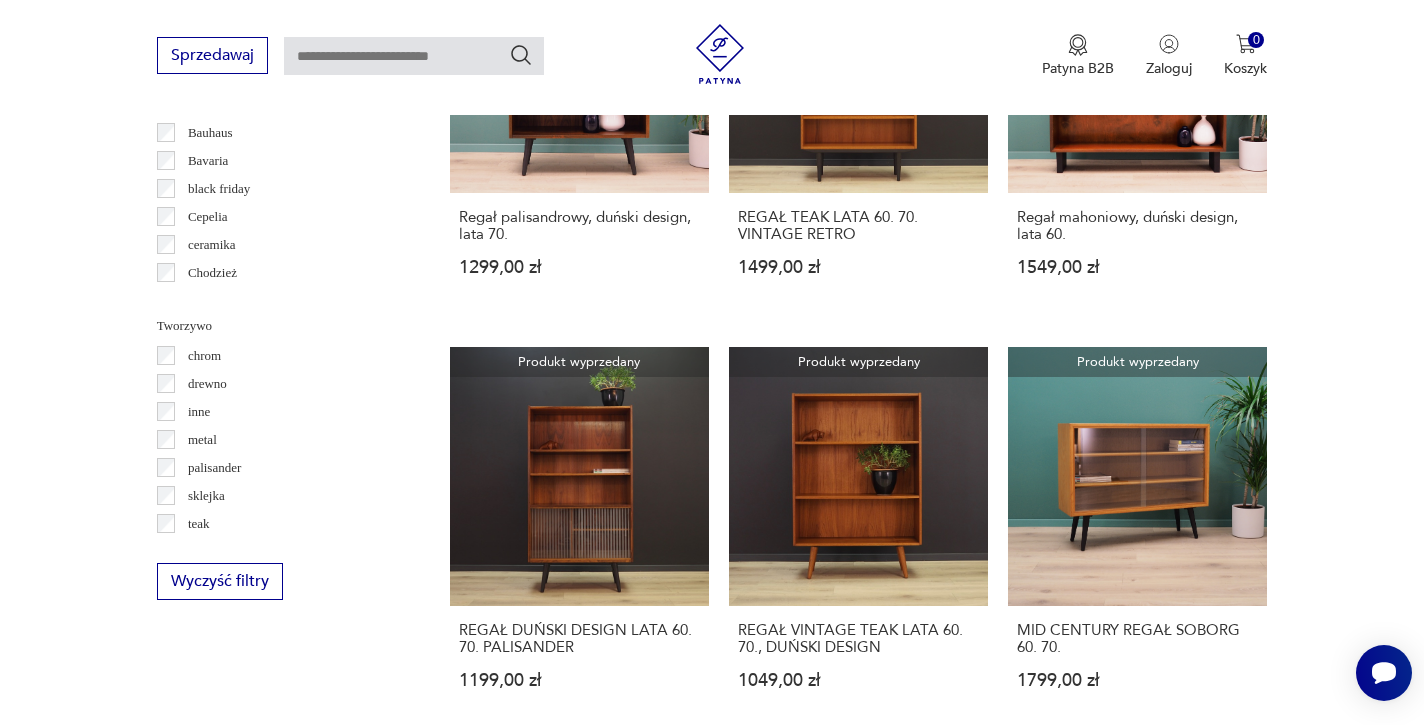click on "4" at bounding box center [1157, 1230] 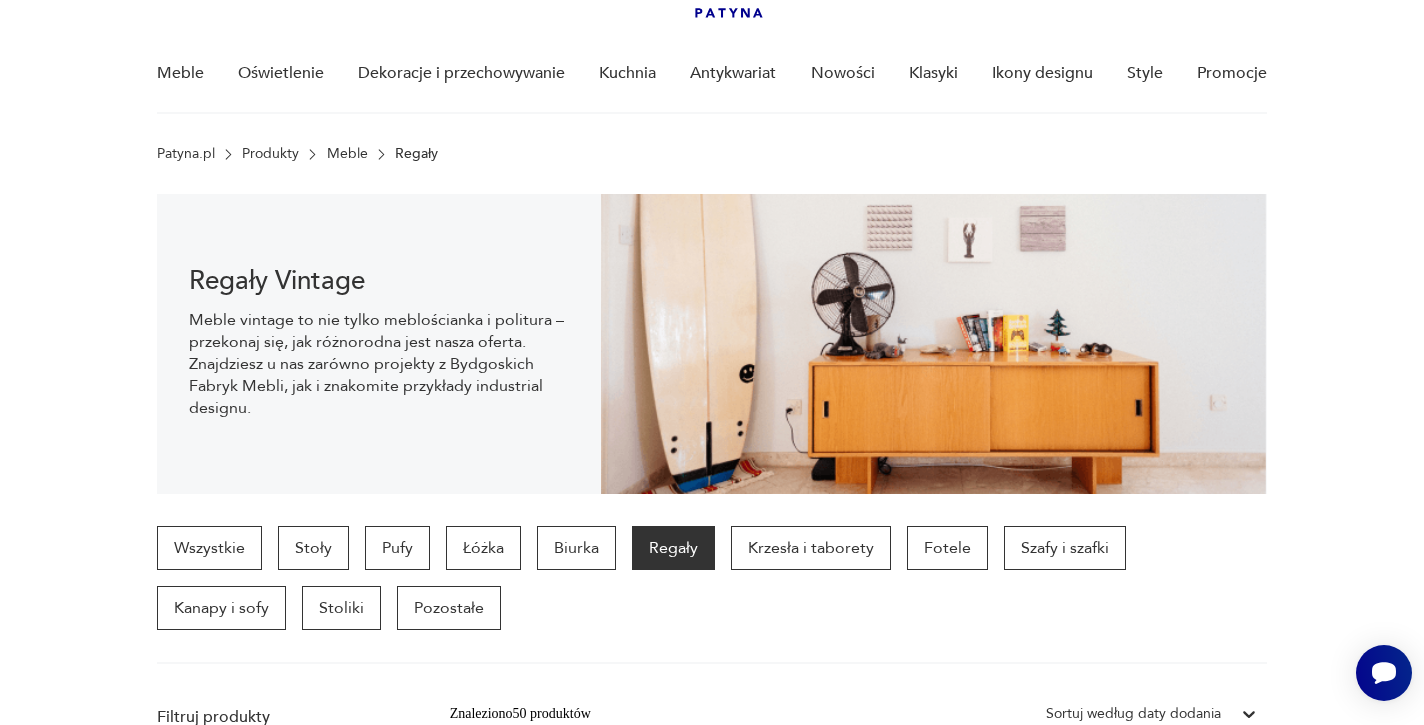 scroll, scrollTop: 116, scrollLeft: 0, axis: vertical 